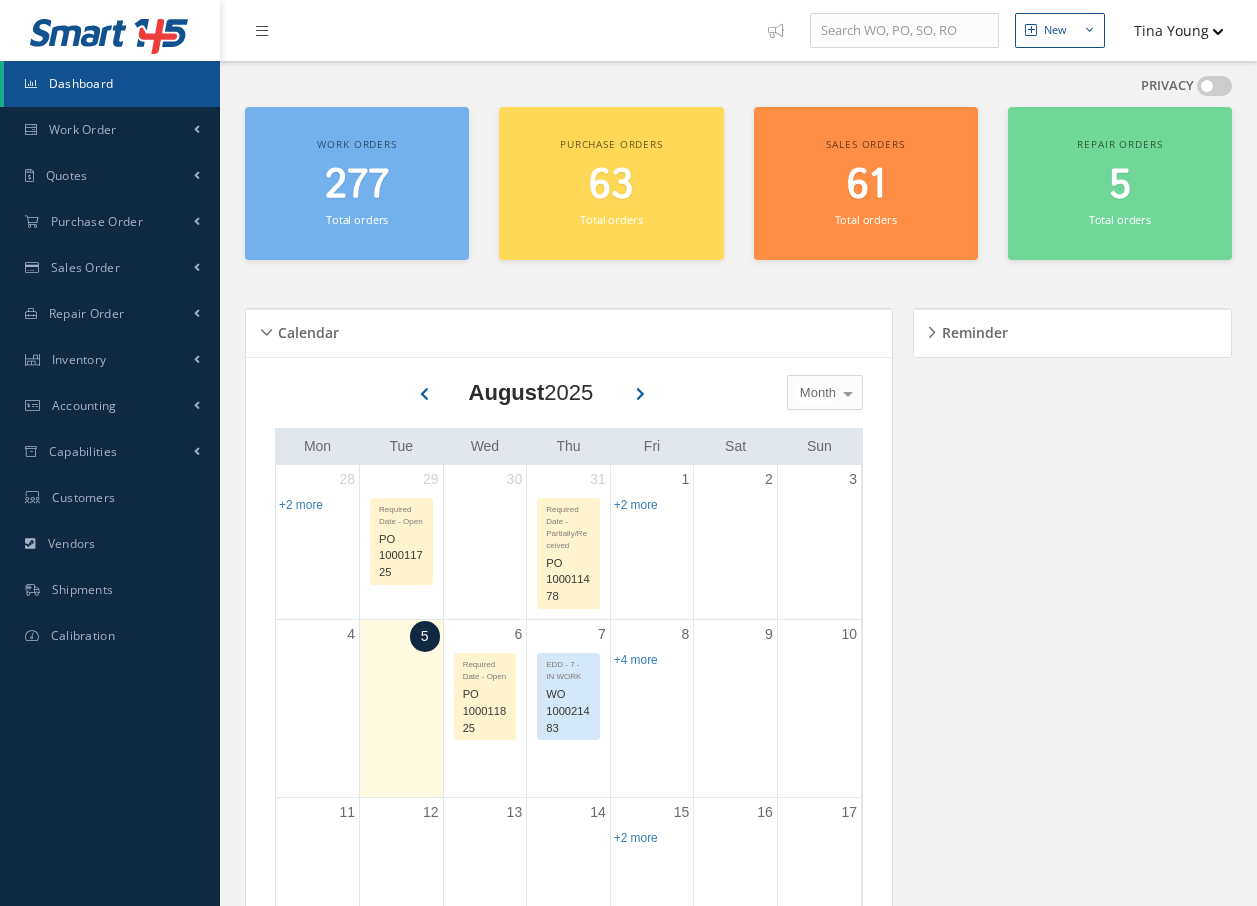 scroll, scrollTop: 0, scrollLeft: 0, axis: both 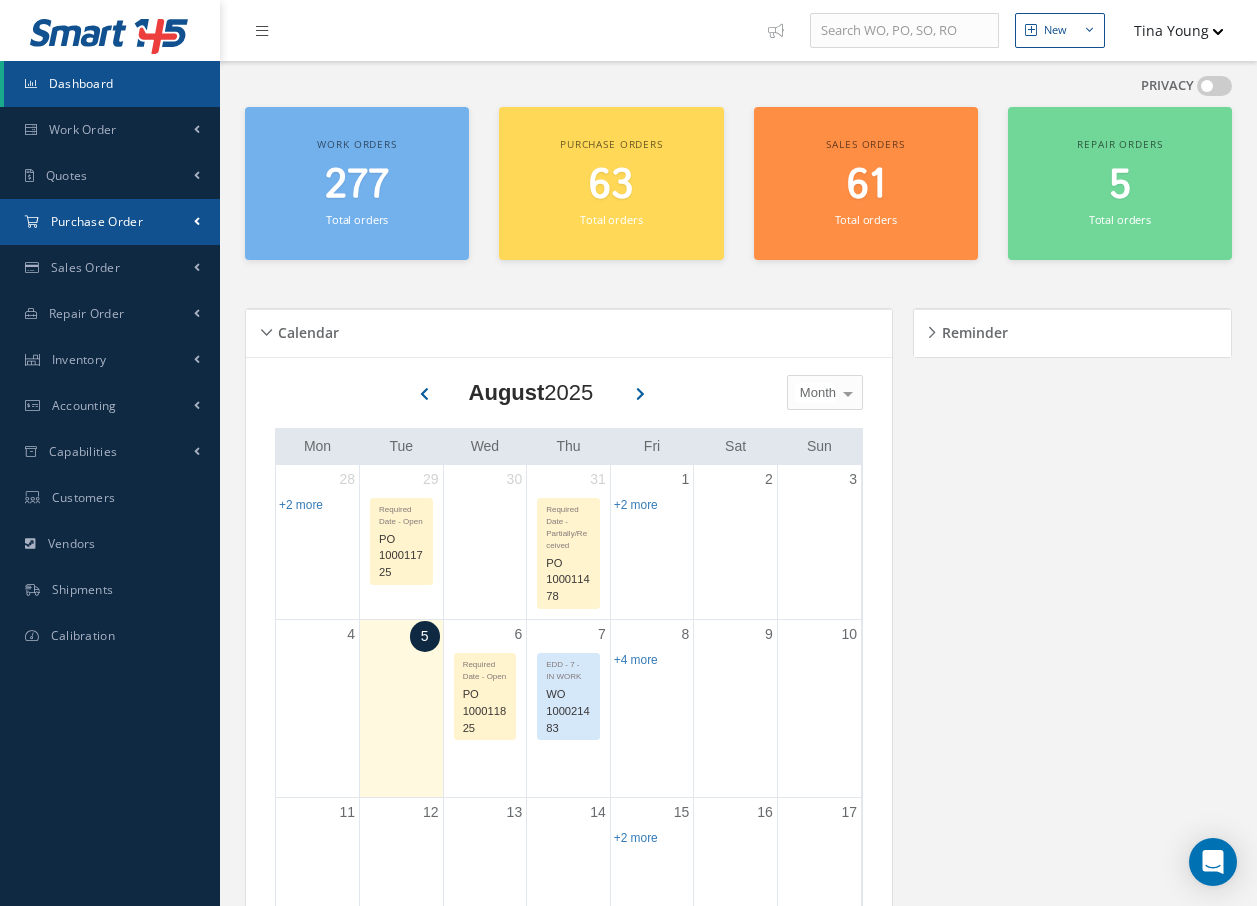click on "Purchase Order" at bounding box center [110, 222] 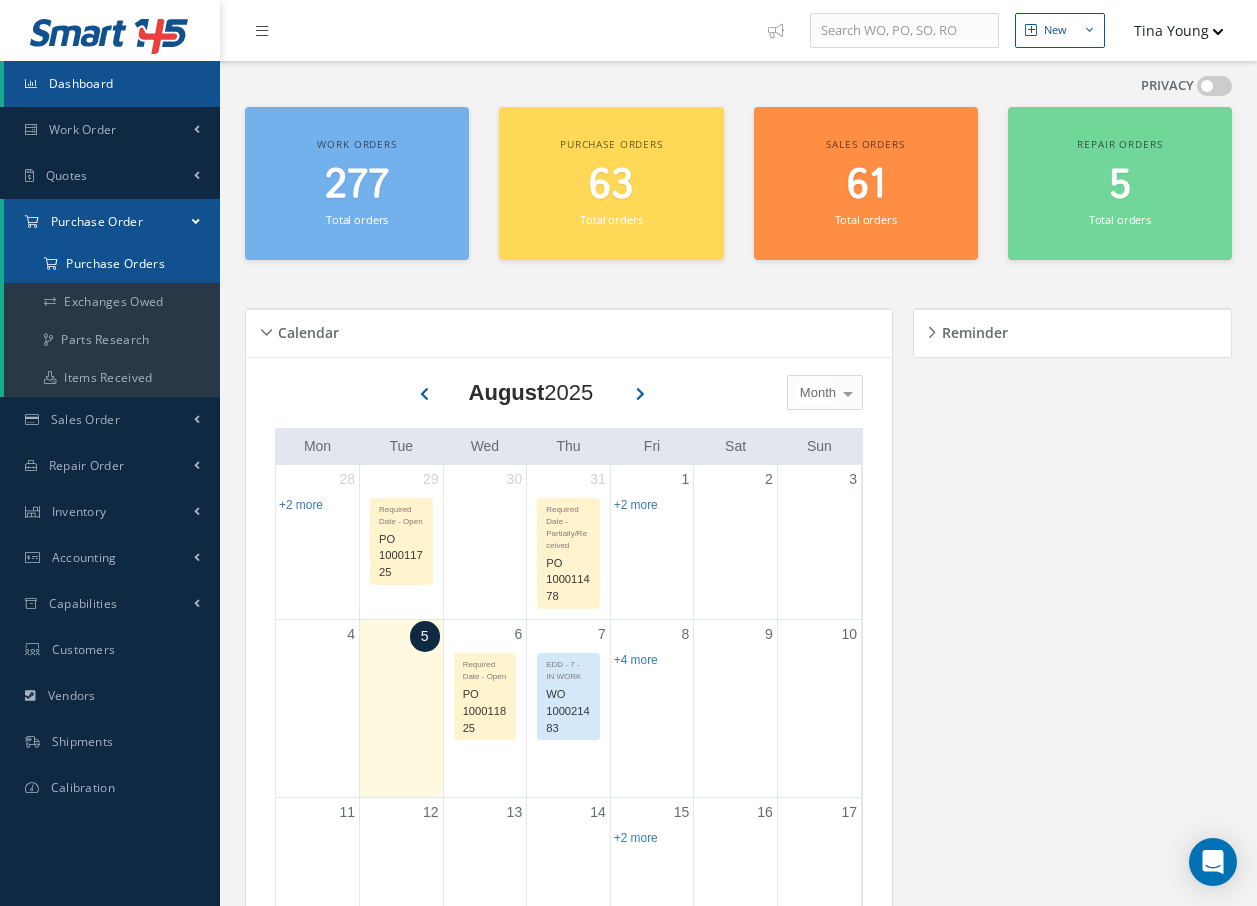 click on "Purchase Orders" at bounding box center (112, 264) 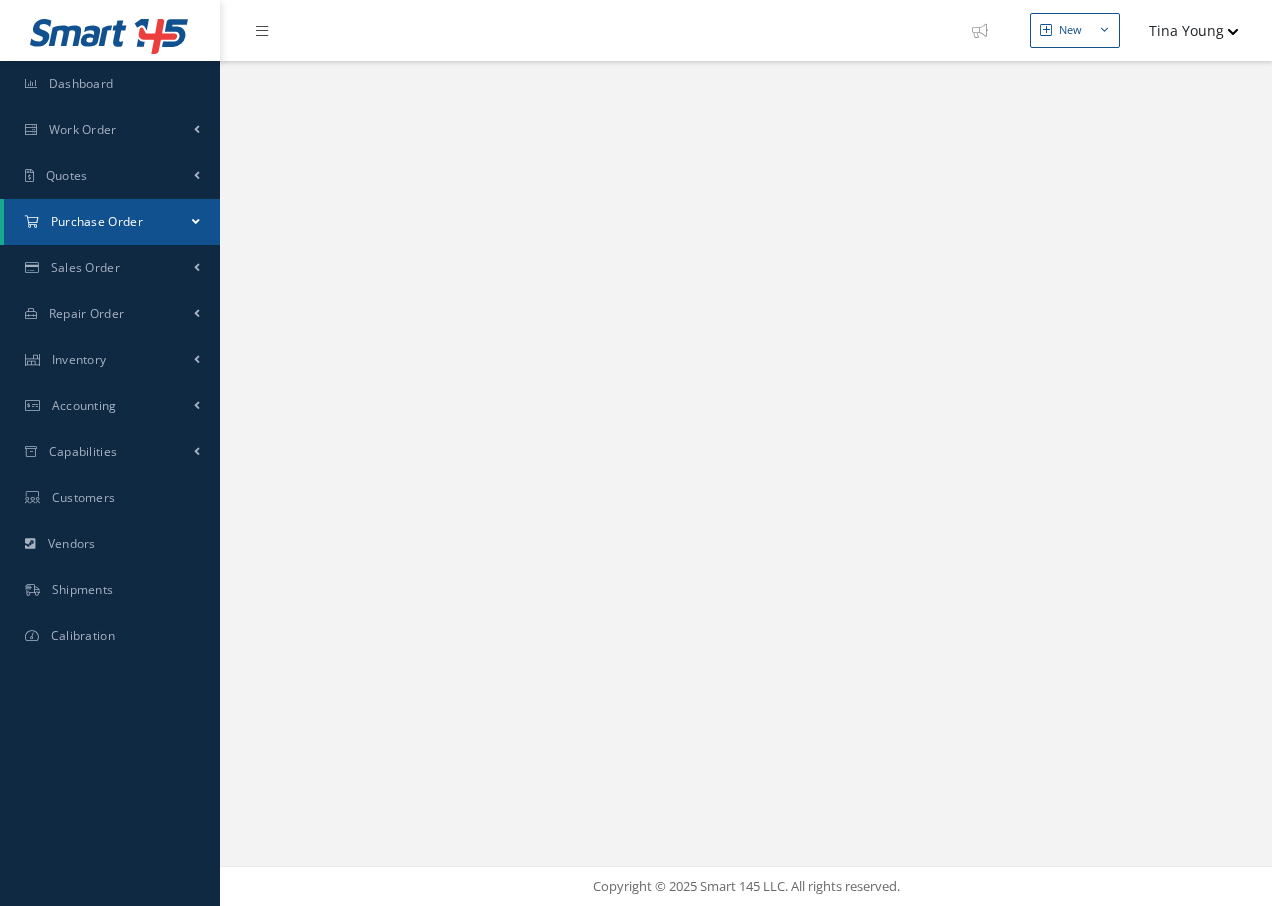 scroll, scrollTop: 0, scrollLeft: 0, axis: both 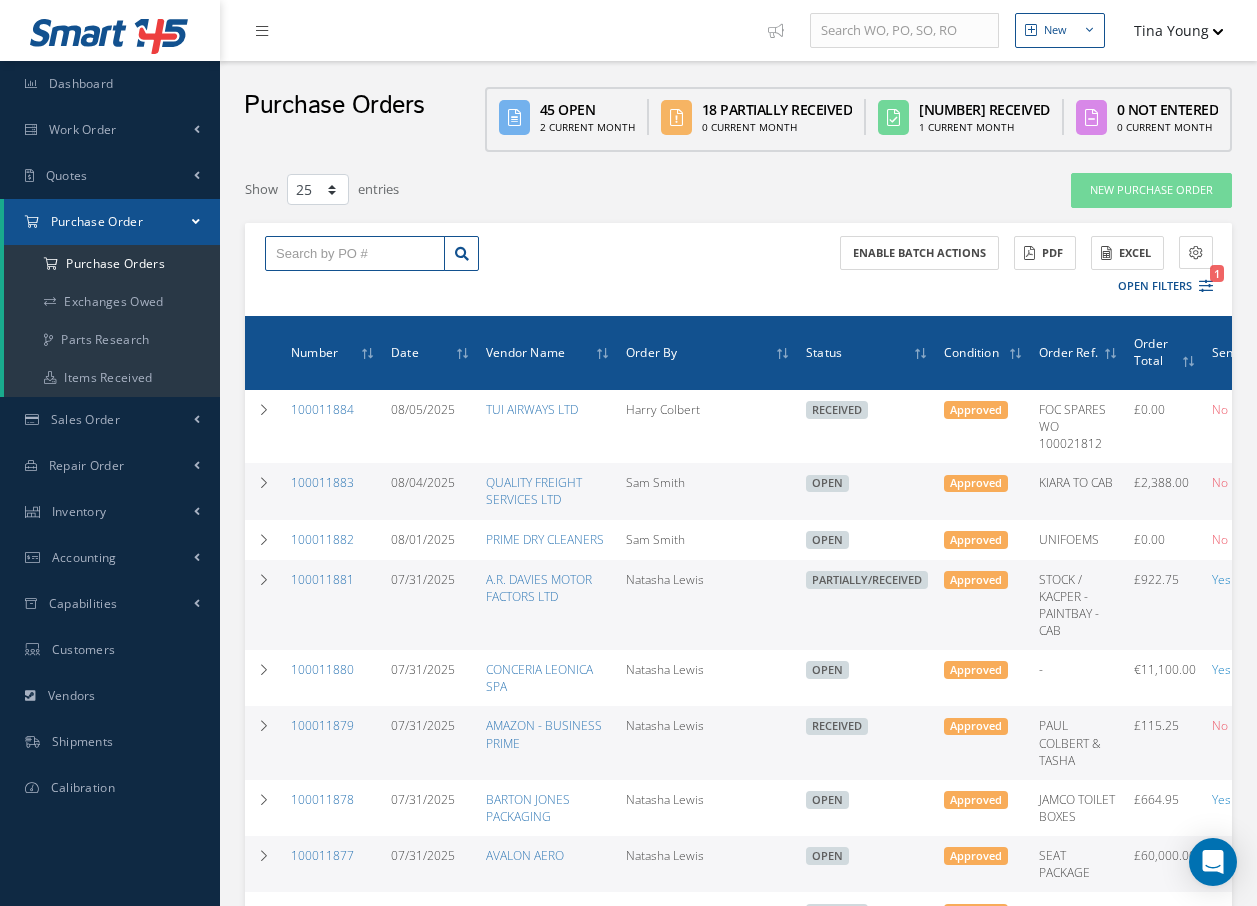 drag, startPoint x: 336, startPoint y: 252, endPoint x: 342, endPoint y: 234, distance: 18.973665 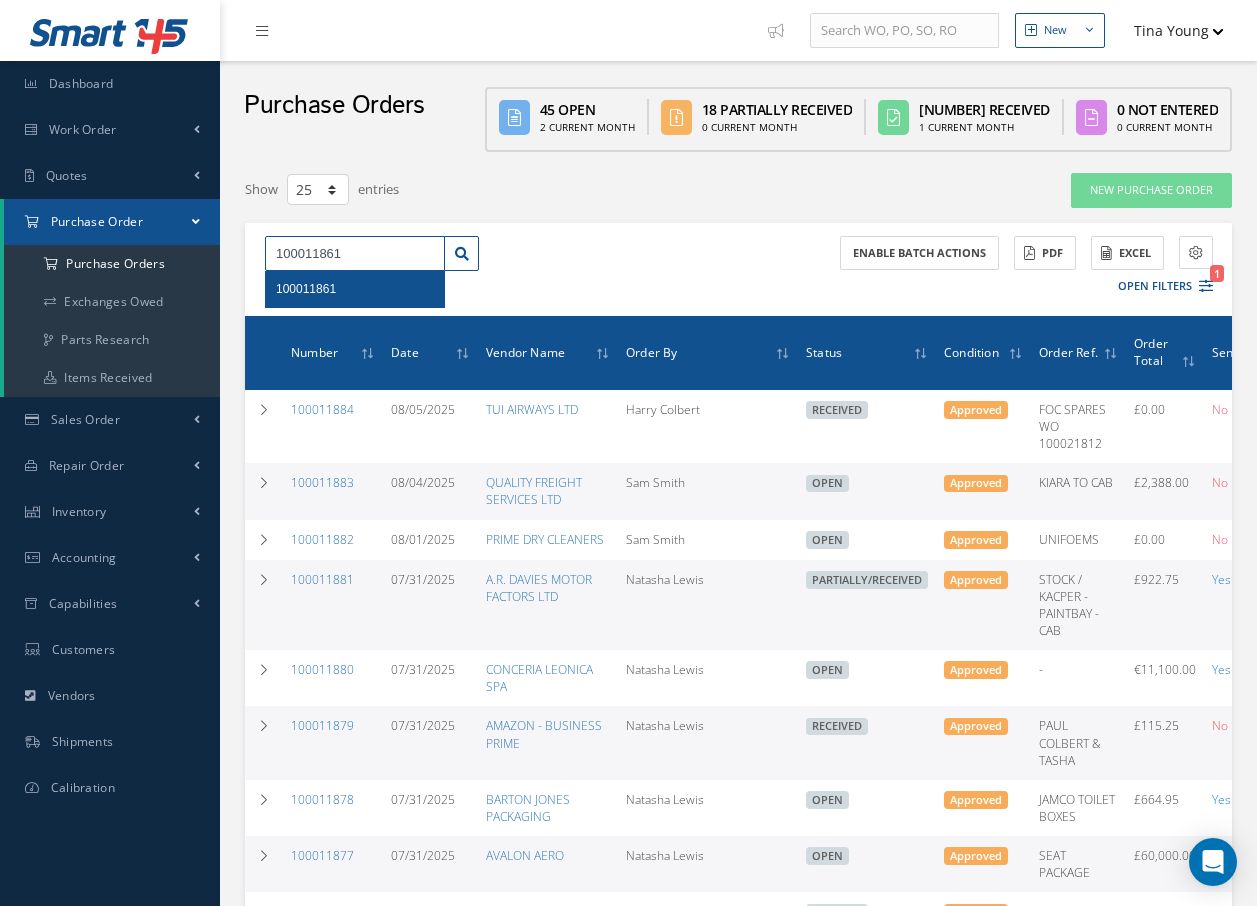 type on "100011861" 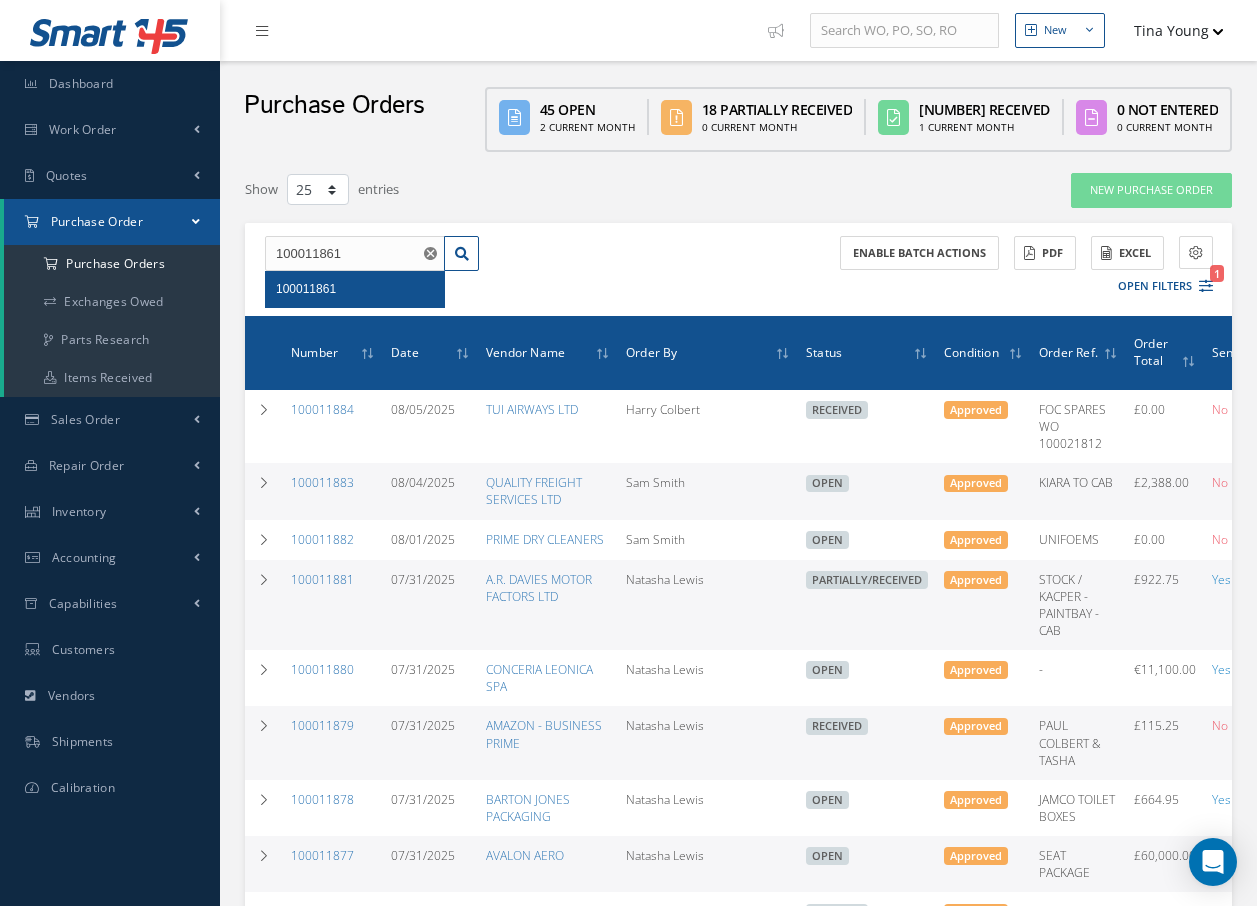 click on "100011861" at bounding box center (306, 289) 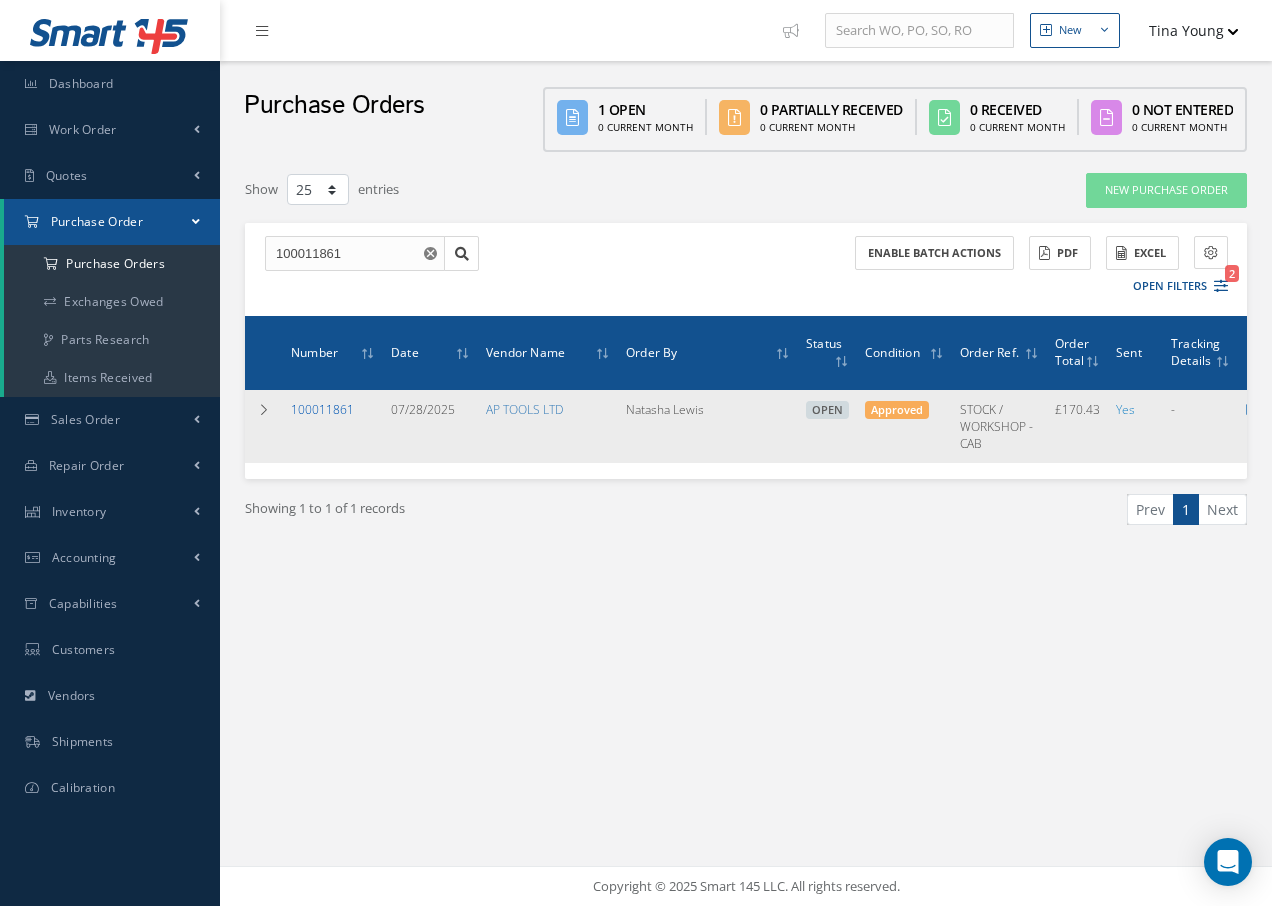 click on "100011861" at bounding box center [322, 409] 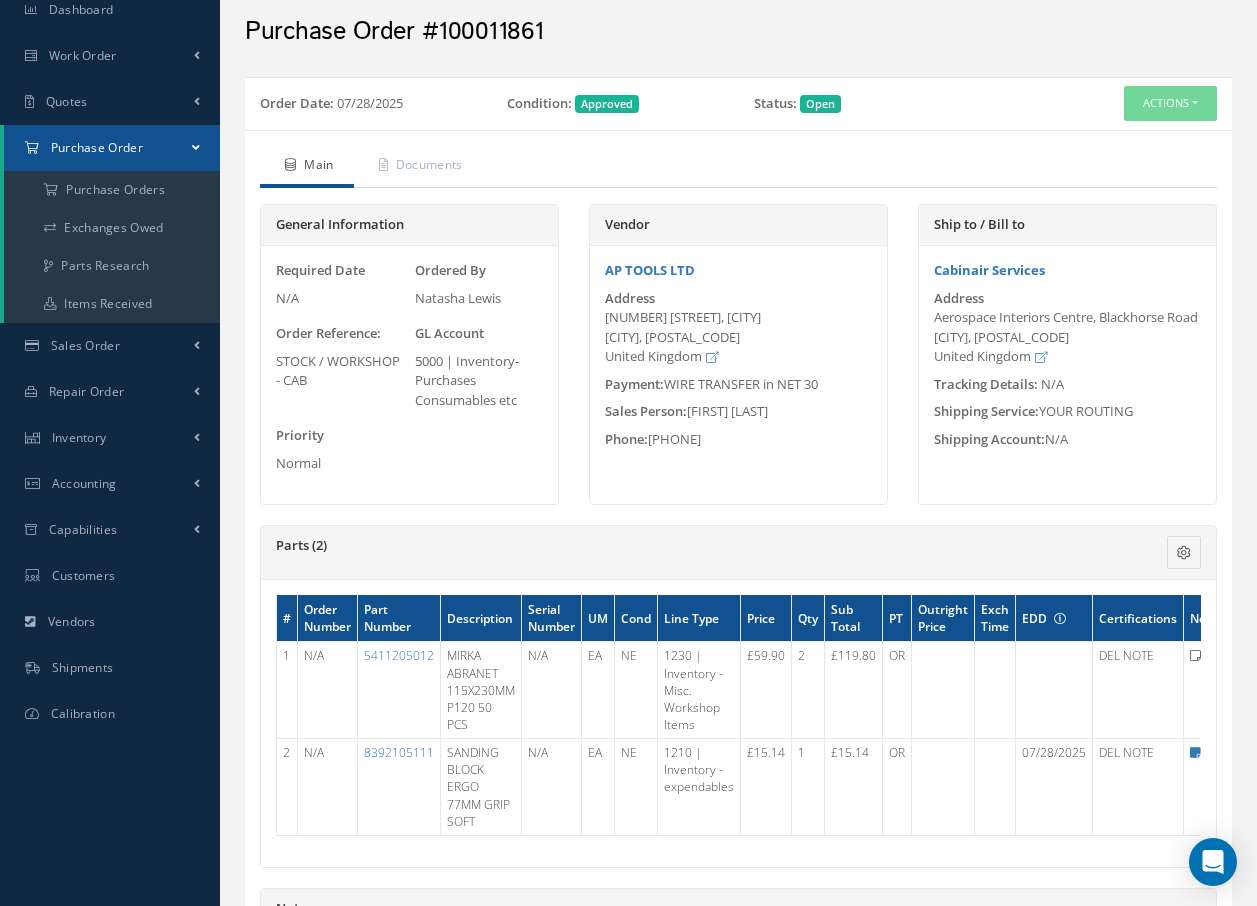 scroll, scrollTop: 0, scrollLeft: 0, axis: both 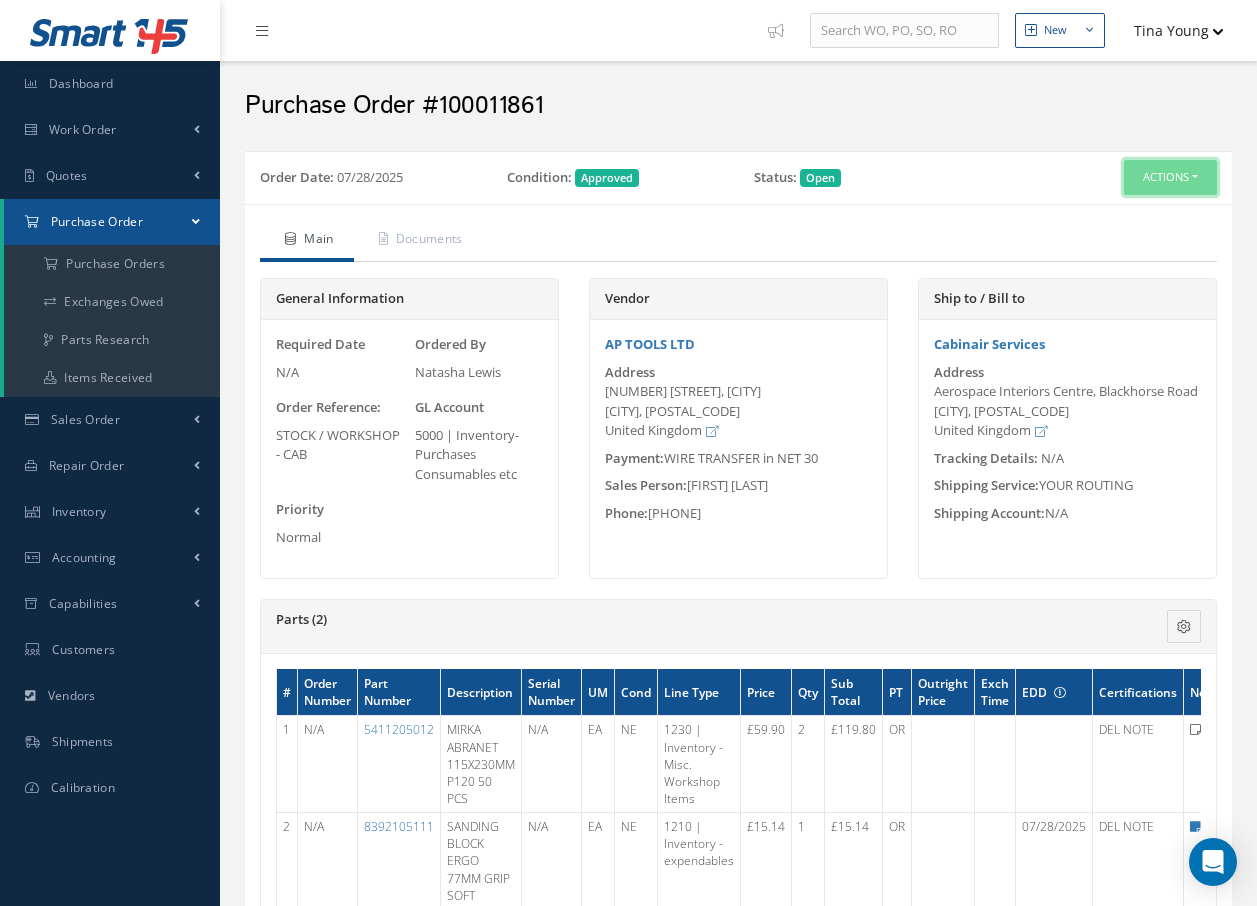 click on "Actions" at bounding box center [1170, 177] 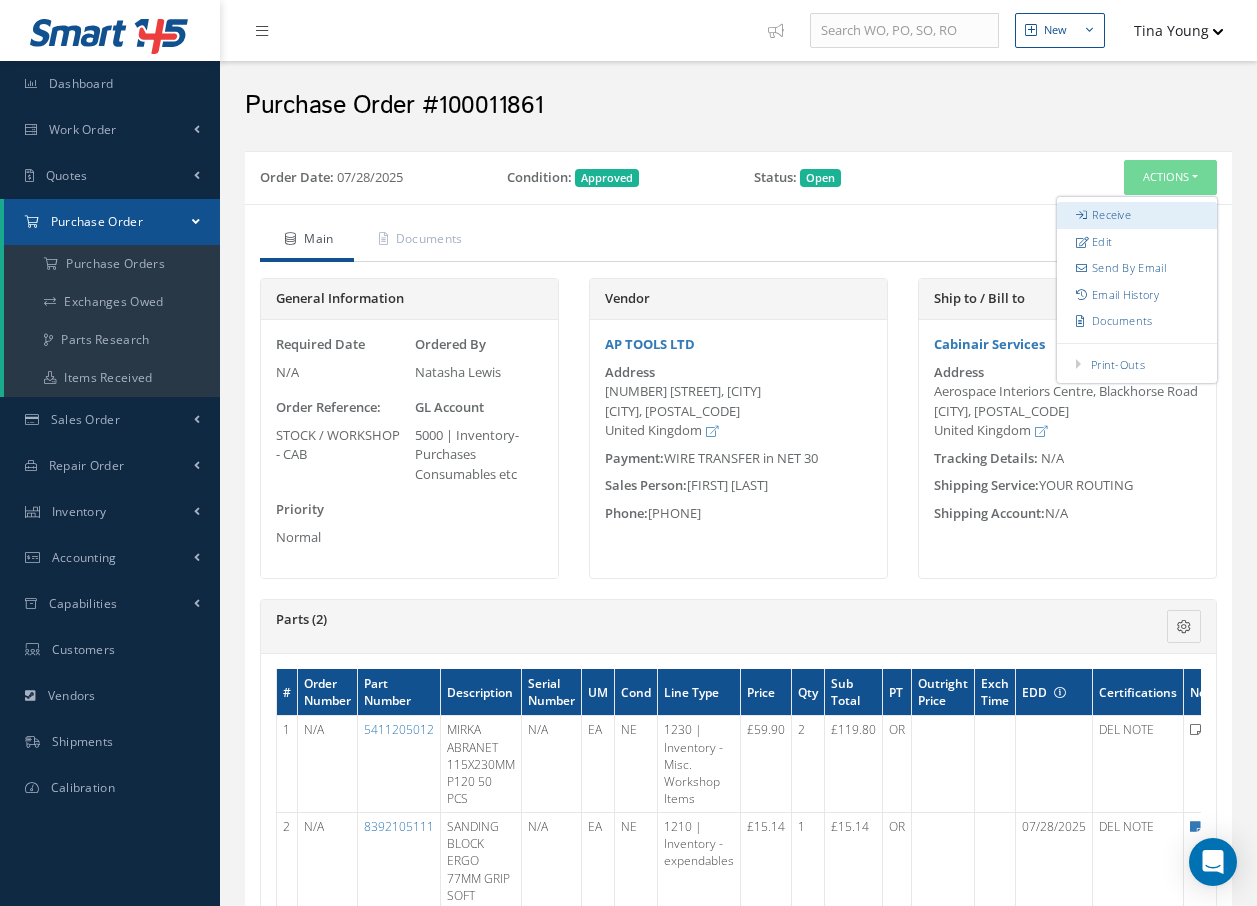 click on "Receive" at bounding box center [1137, 215] 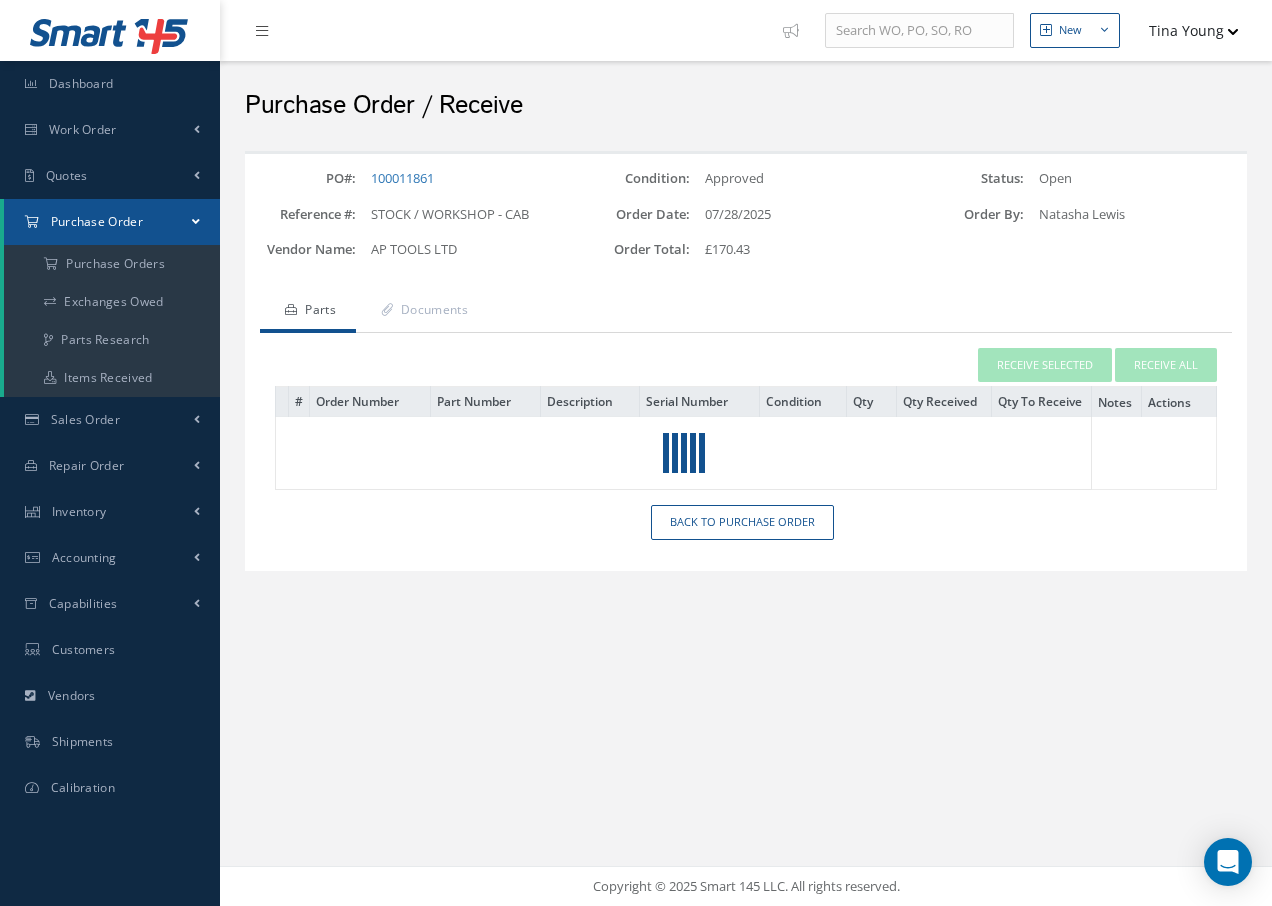 scroll, scrollTop: 0, scrollLeft: 0, axis: both 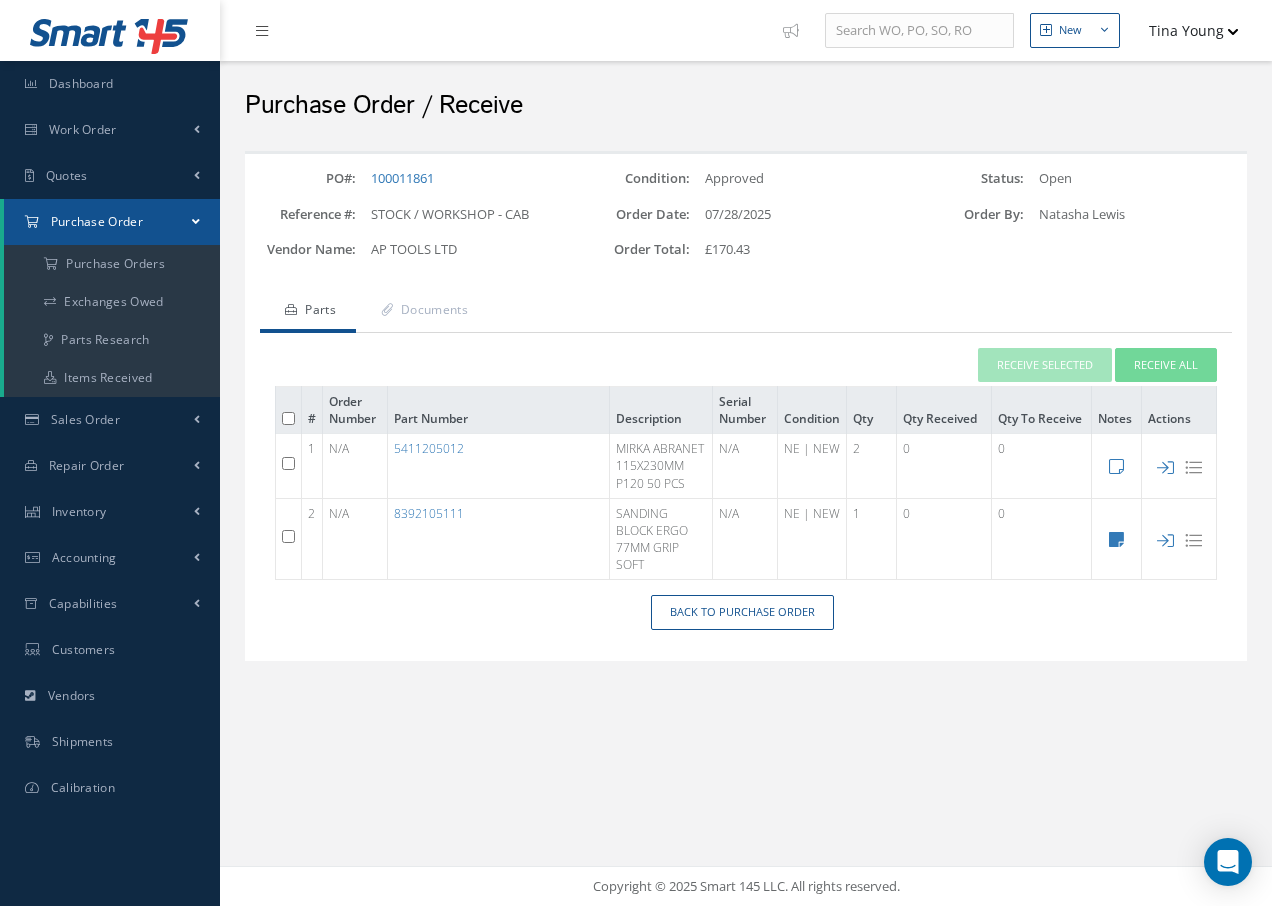 click at bounding box center (288, 463) 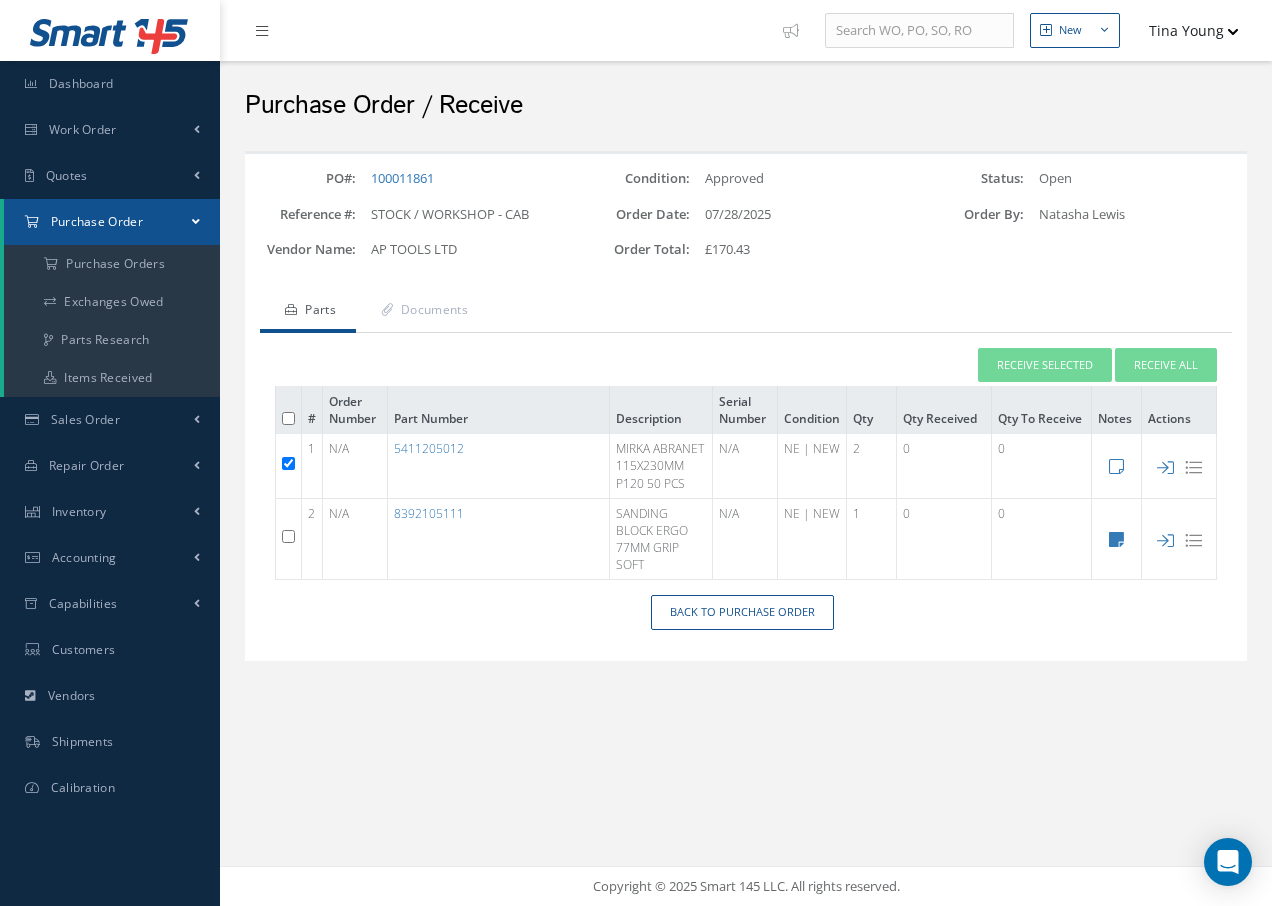 click at bounding box center (288, 536) 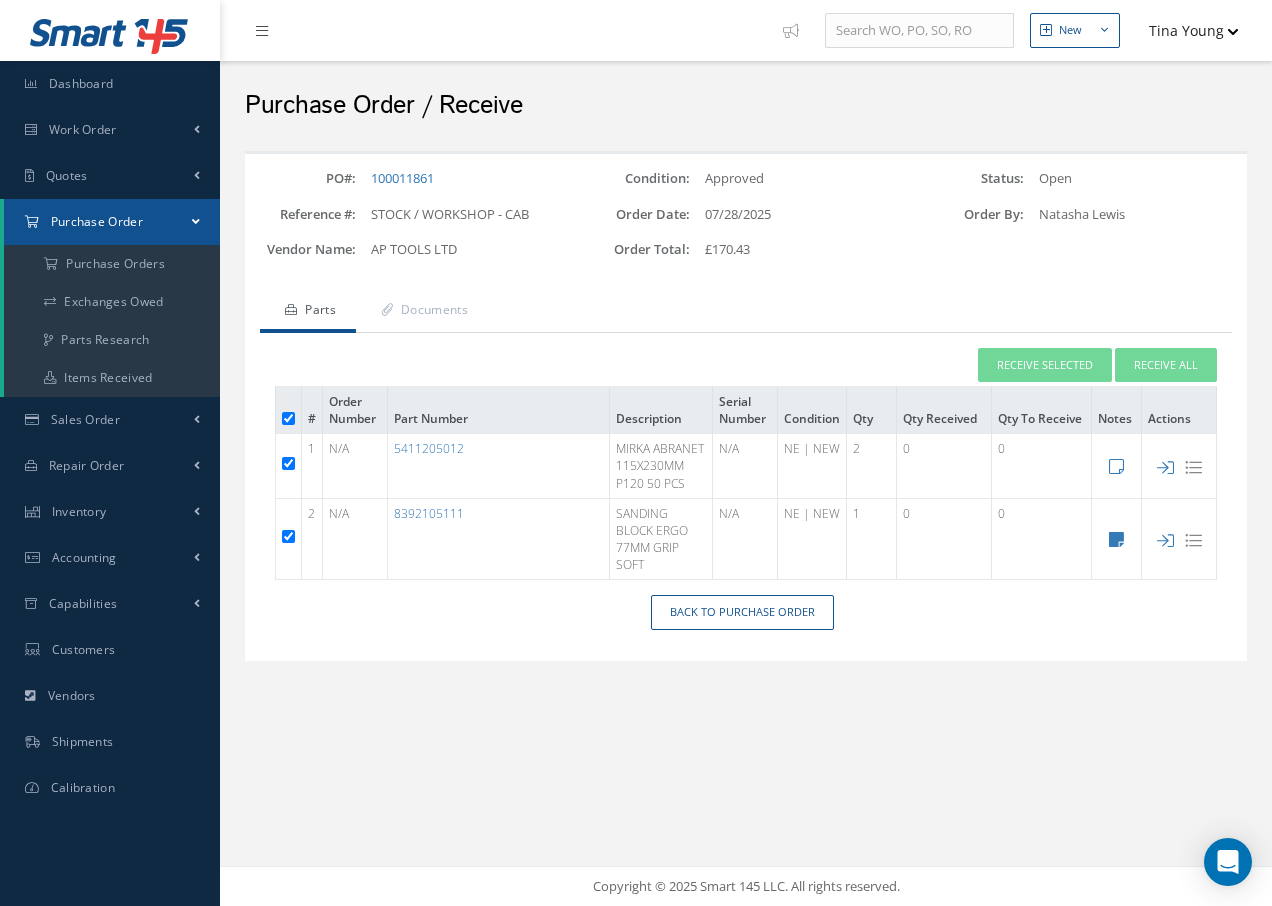 checkbox on "true" 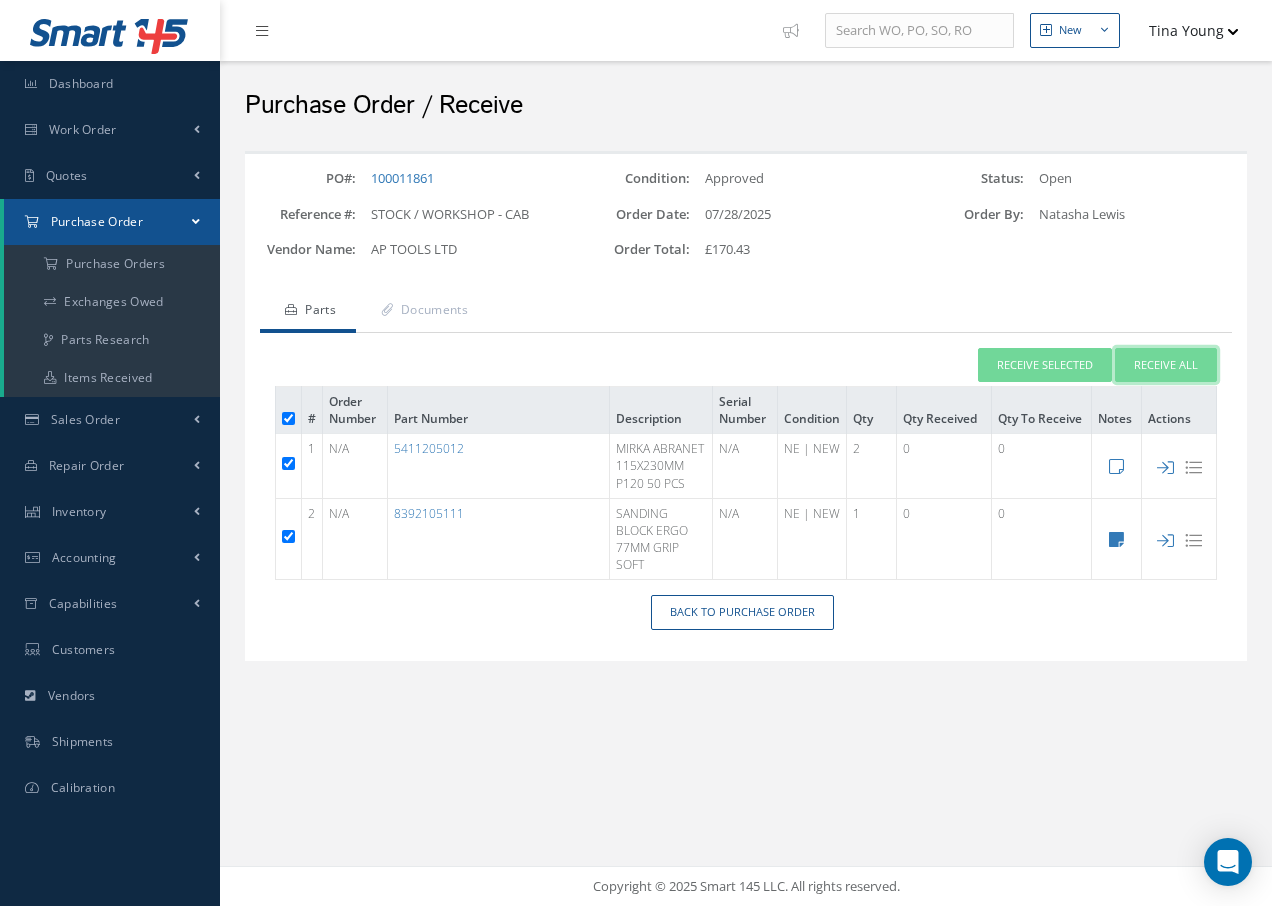 click on "Receive All" at bounding box center [1166, 365] 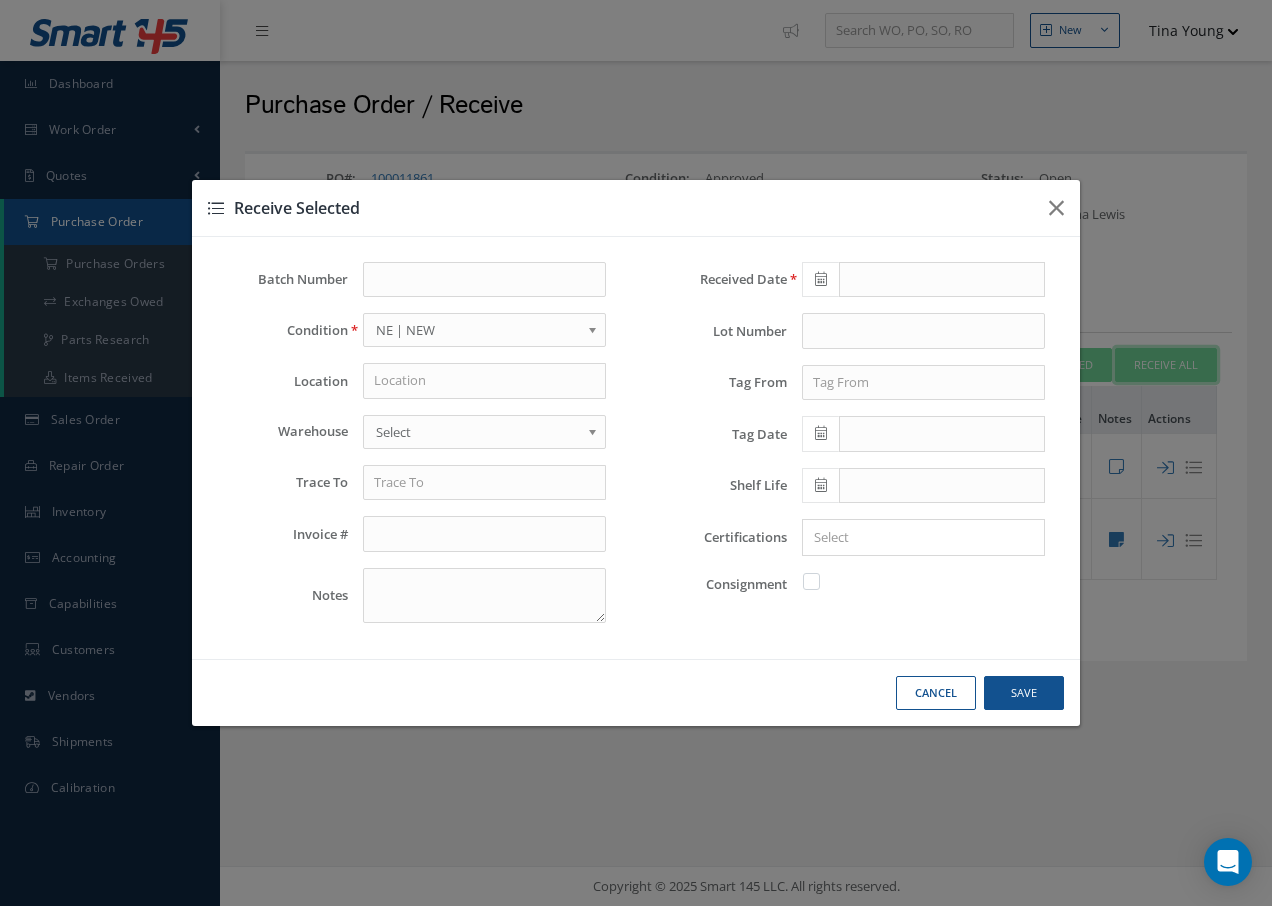 type on "08/05/2025" 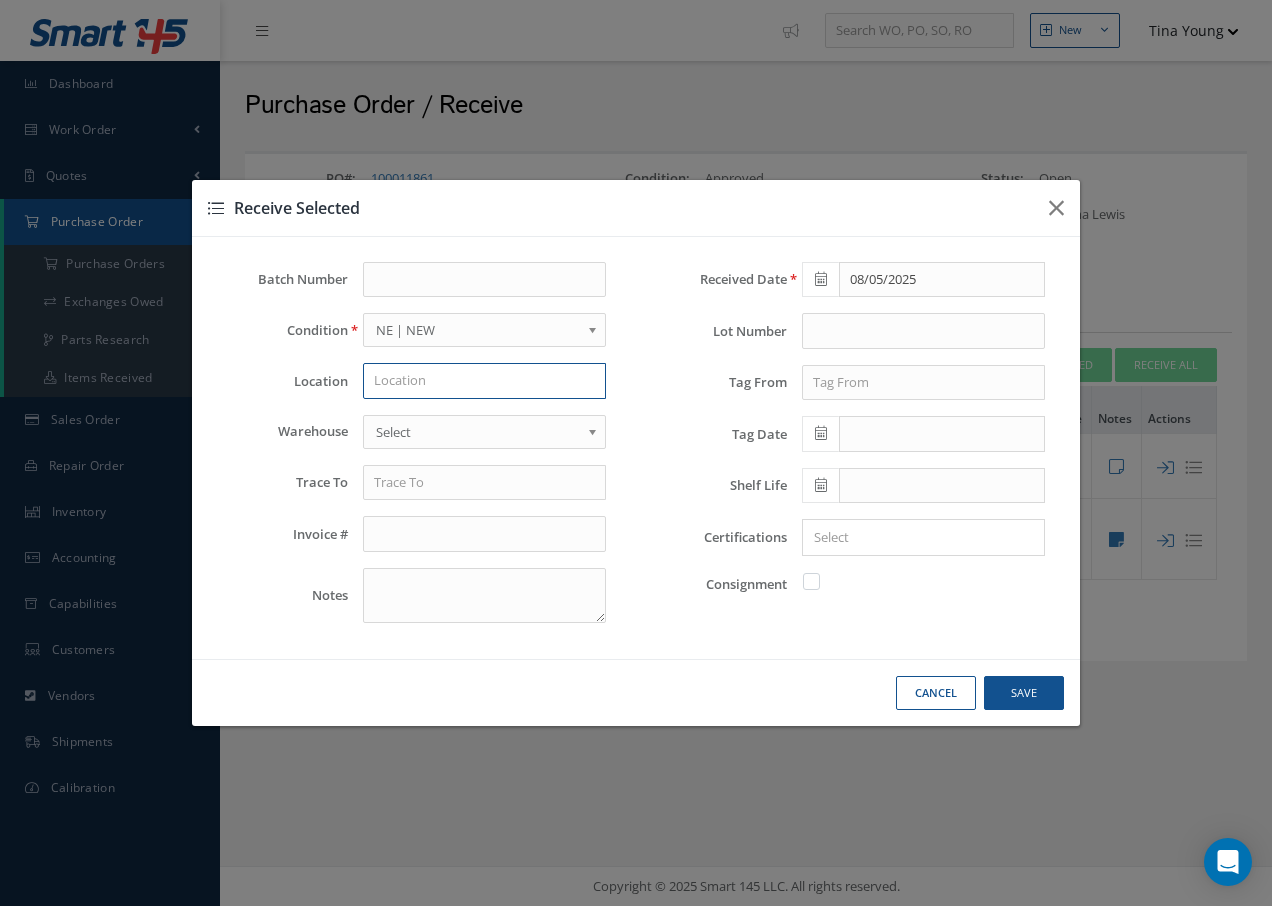 click at bounding box center (484, 381) 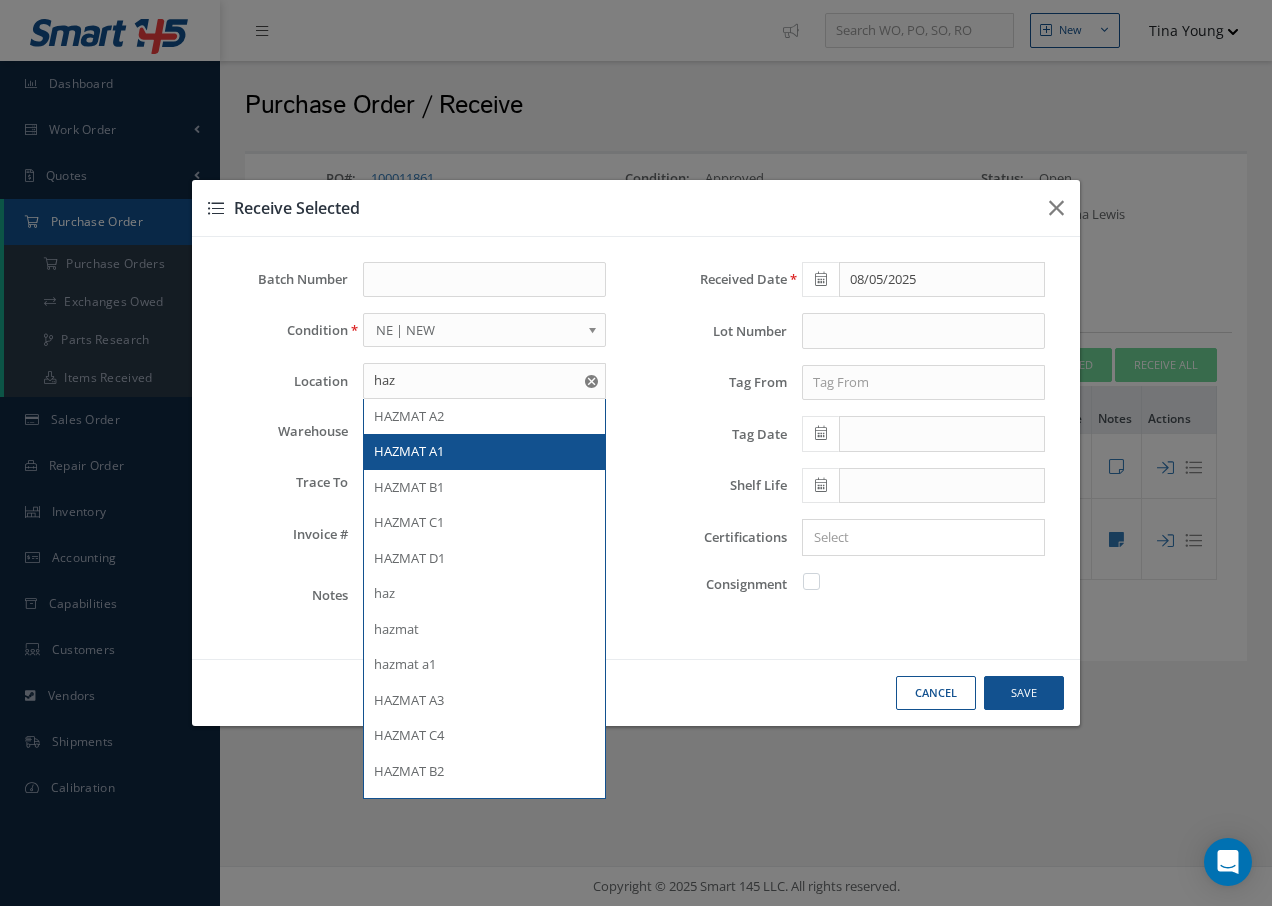 click on "HAZMAT A1" at bounding box center (409, 451) 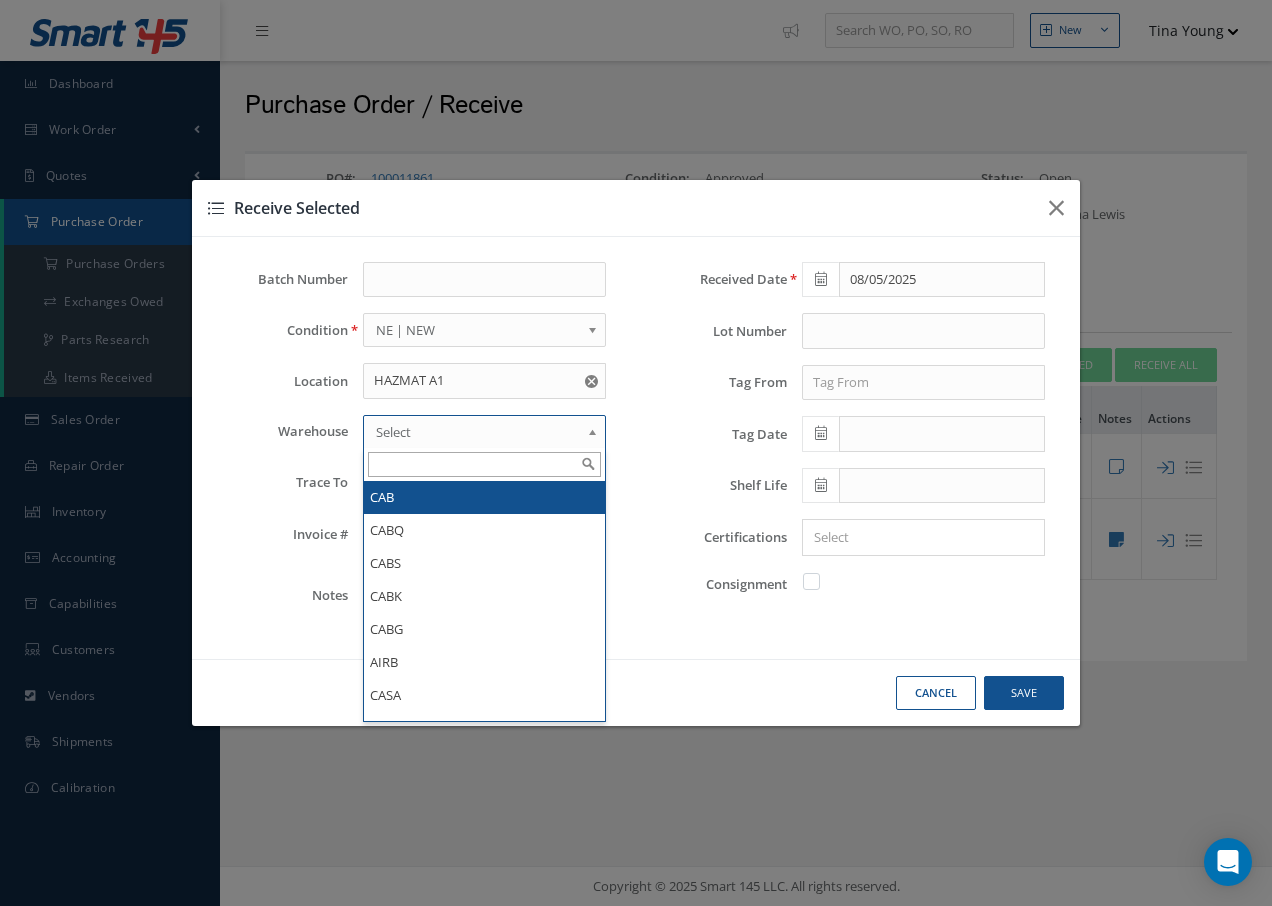click on "Select" at bounding box center (478, 432) 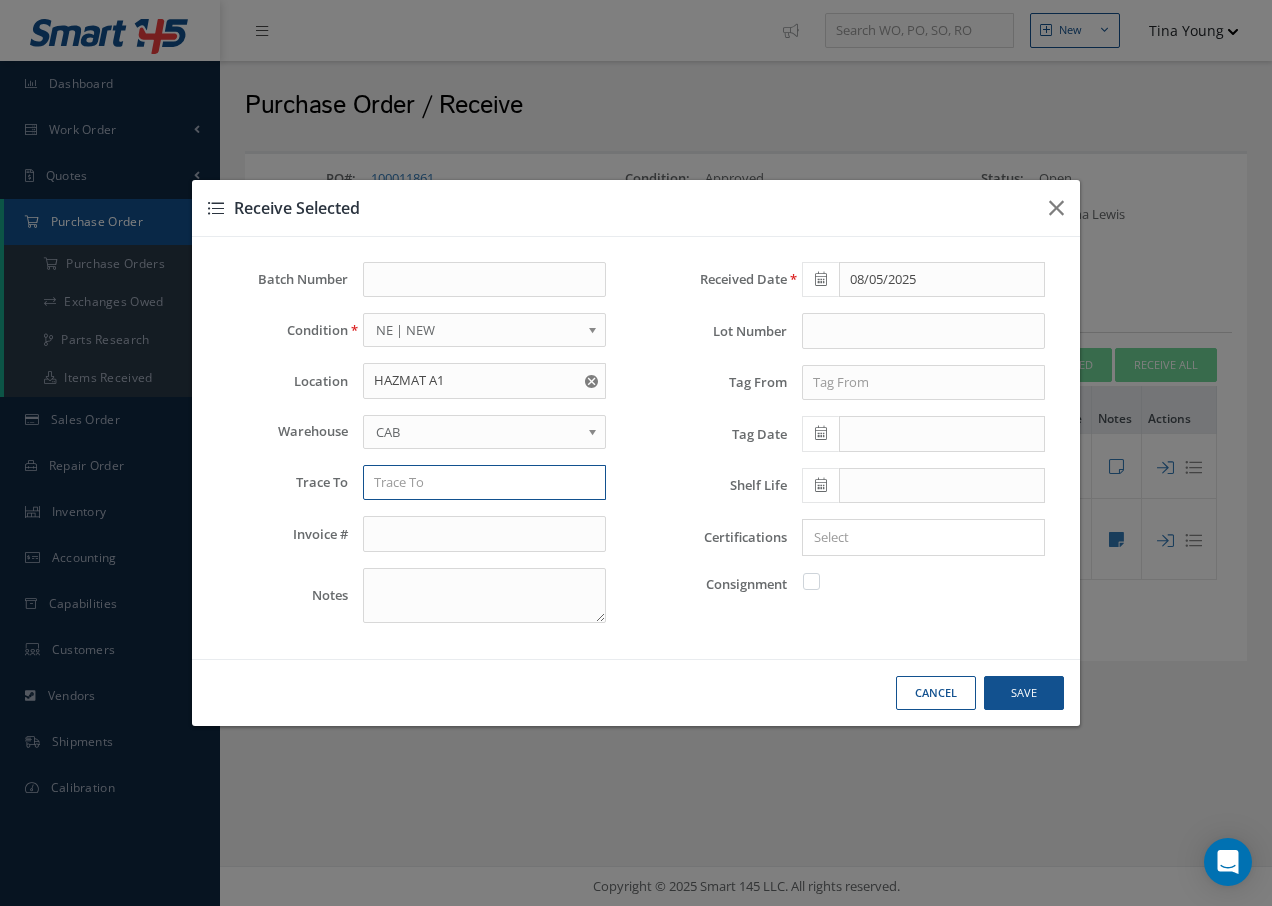 click at bounding box center (484, 483) 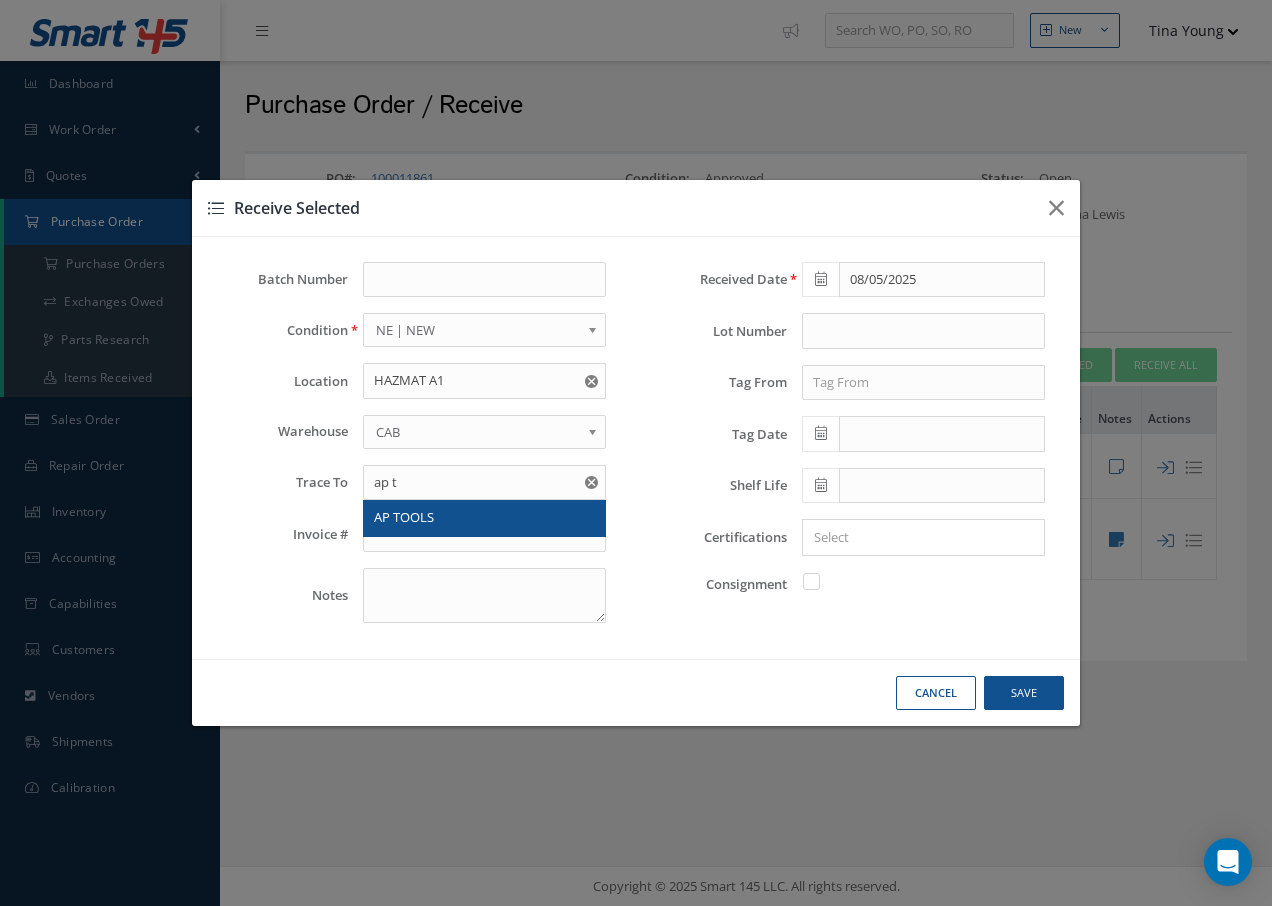click on "AP TOOLS" at bounding box center (404, 517) 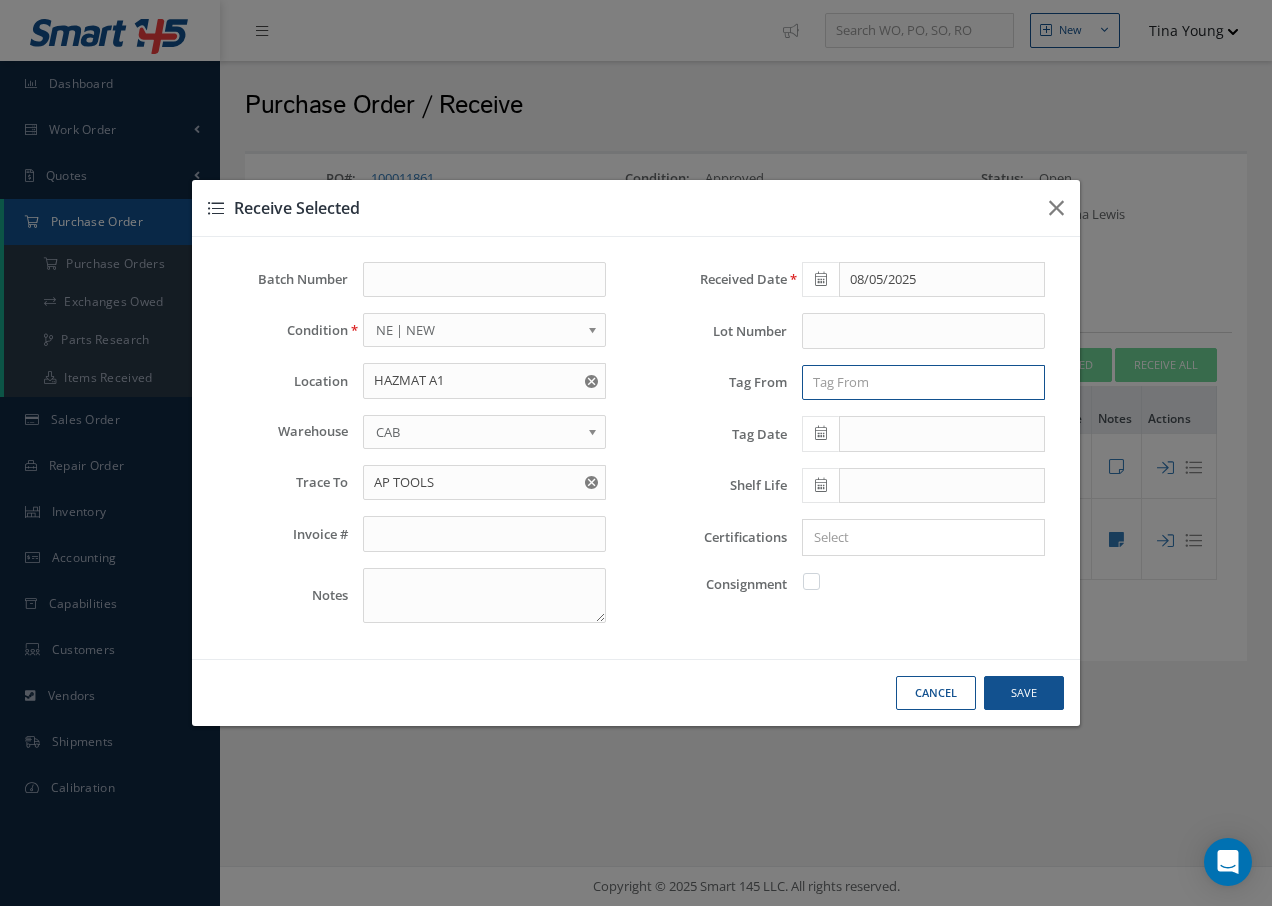 click at bounding box center [923, 383] 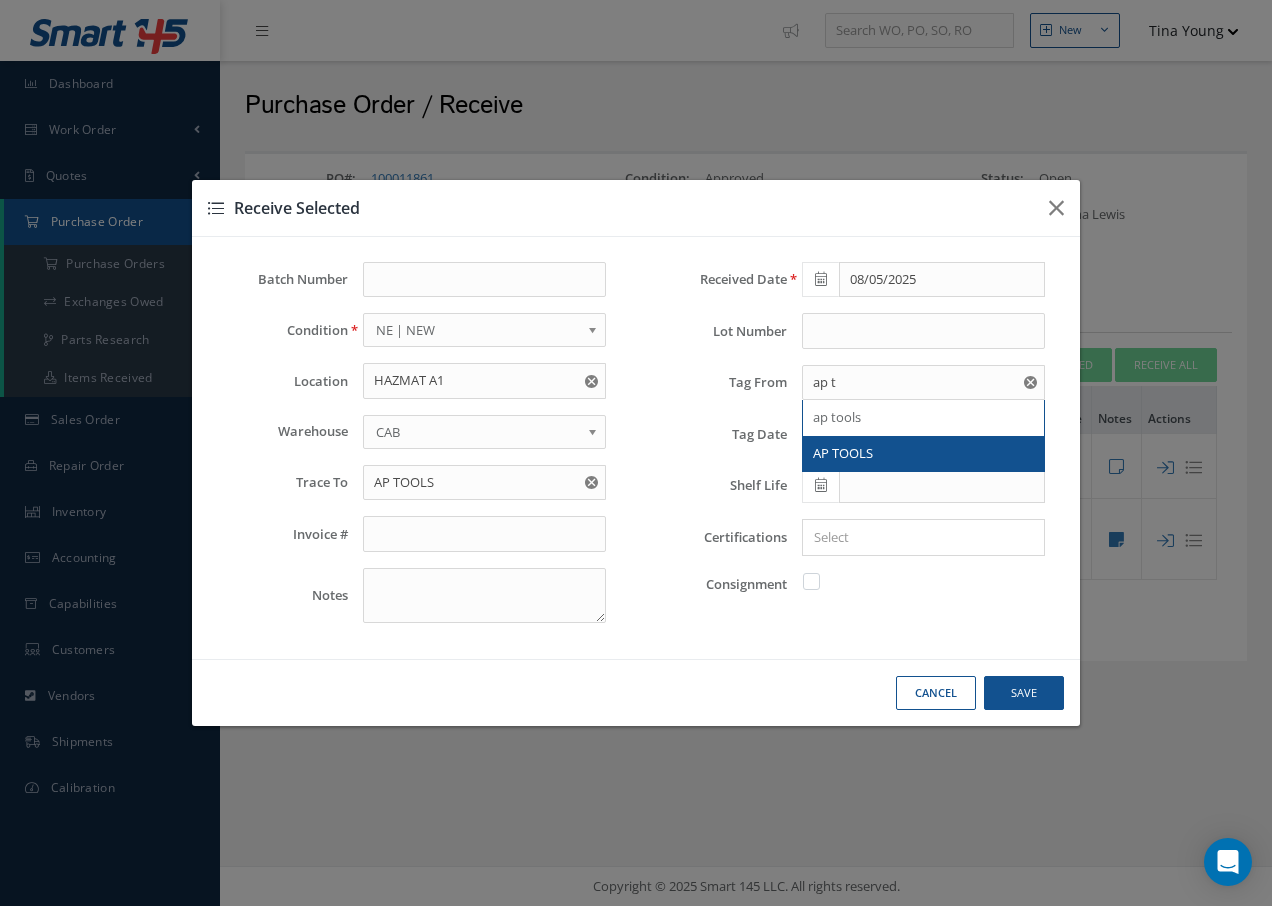 click on "AP TOOLS" at bounding box center [843, 453] 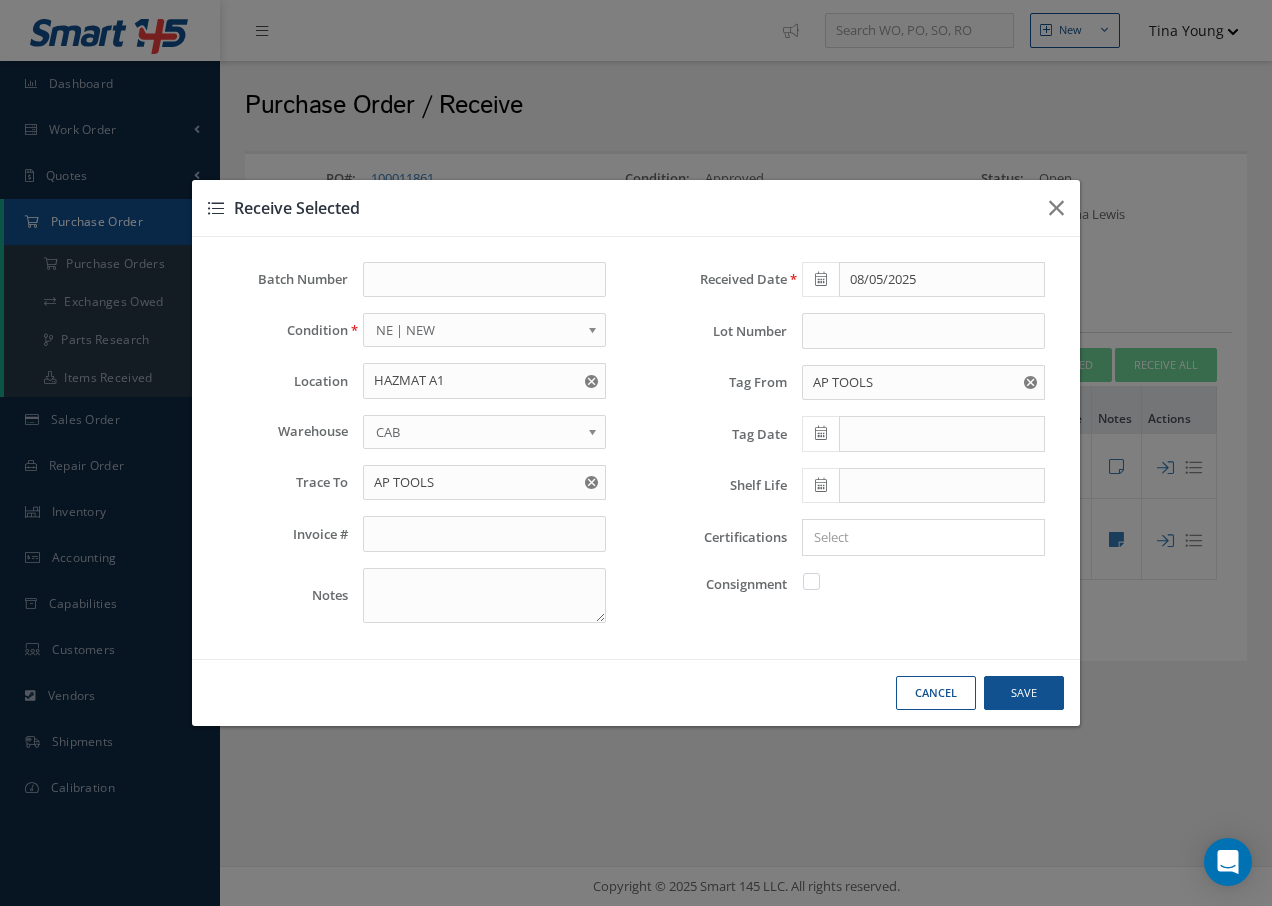 click at bounding box center [919, 537] 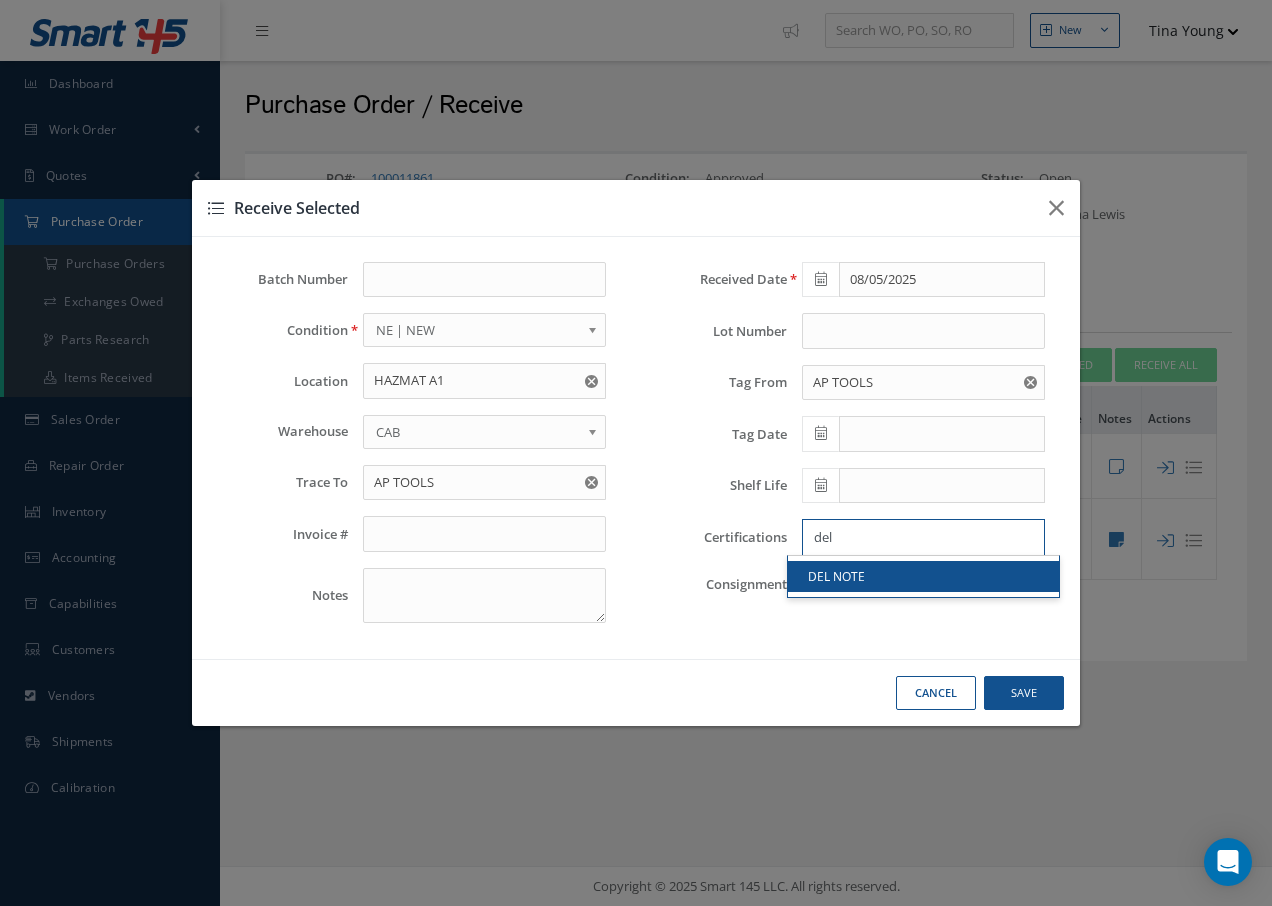 type on "del" 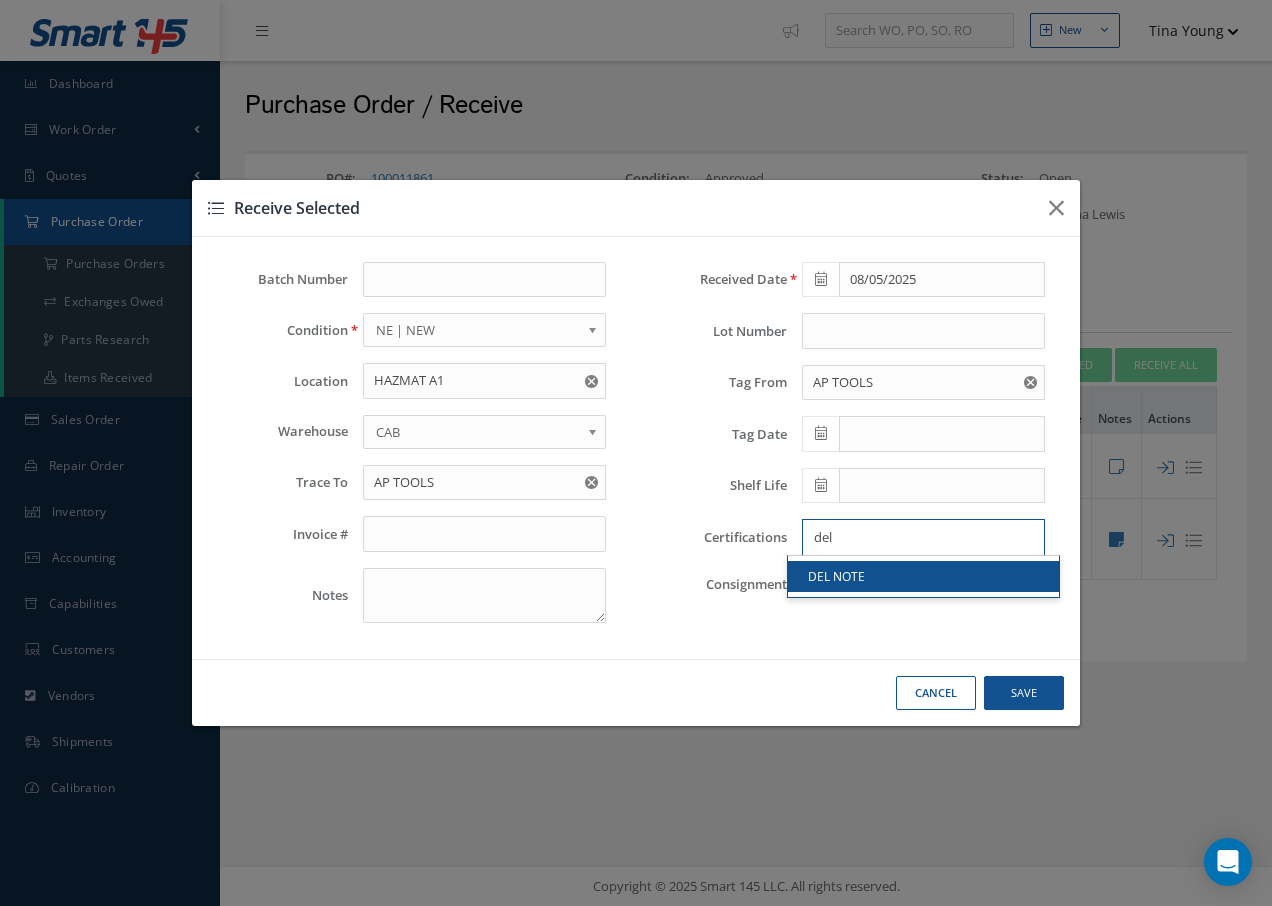 type 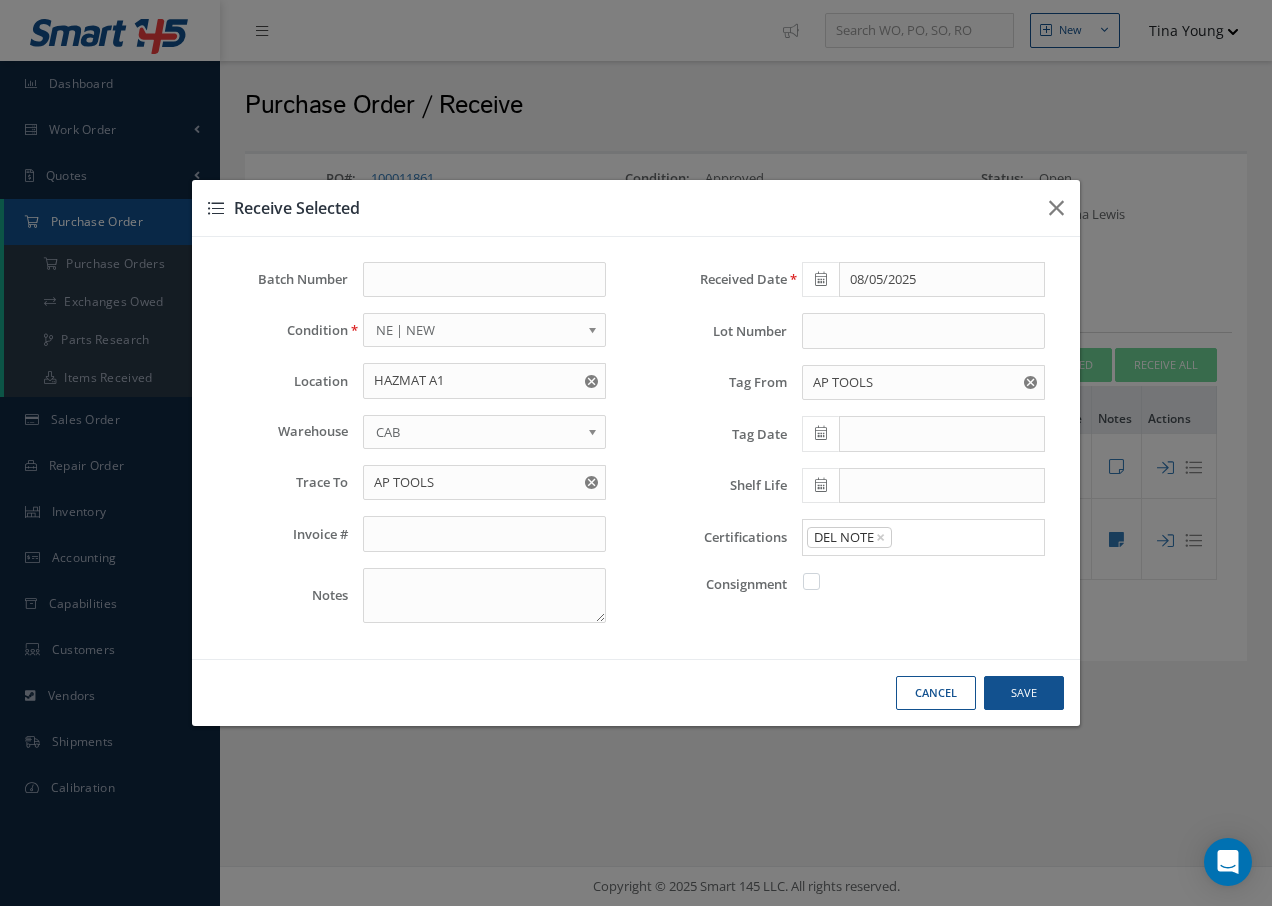 click on "DEL NOTE" at bounding box center [923, 576] 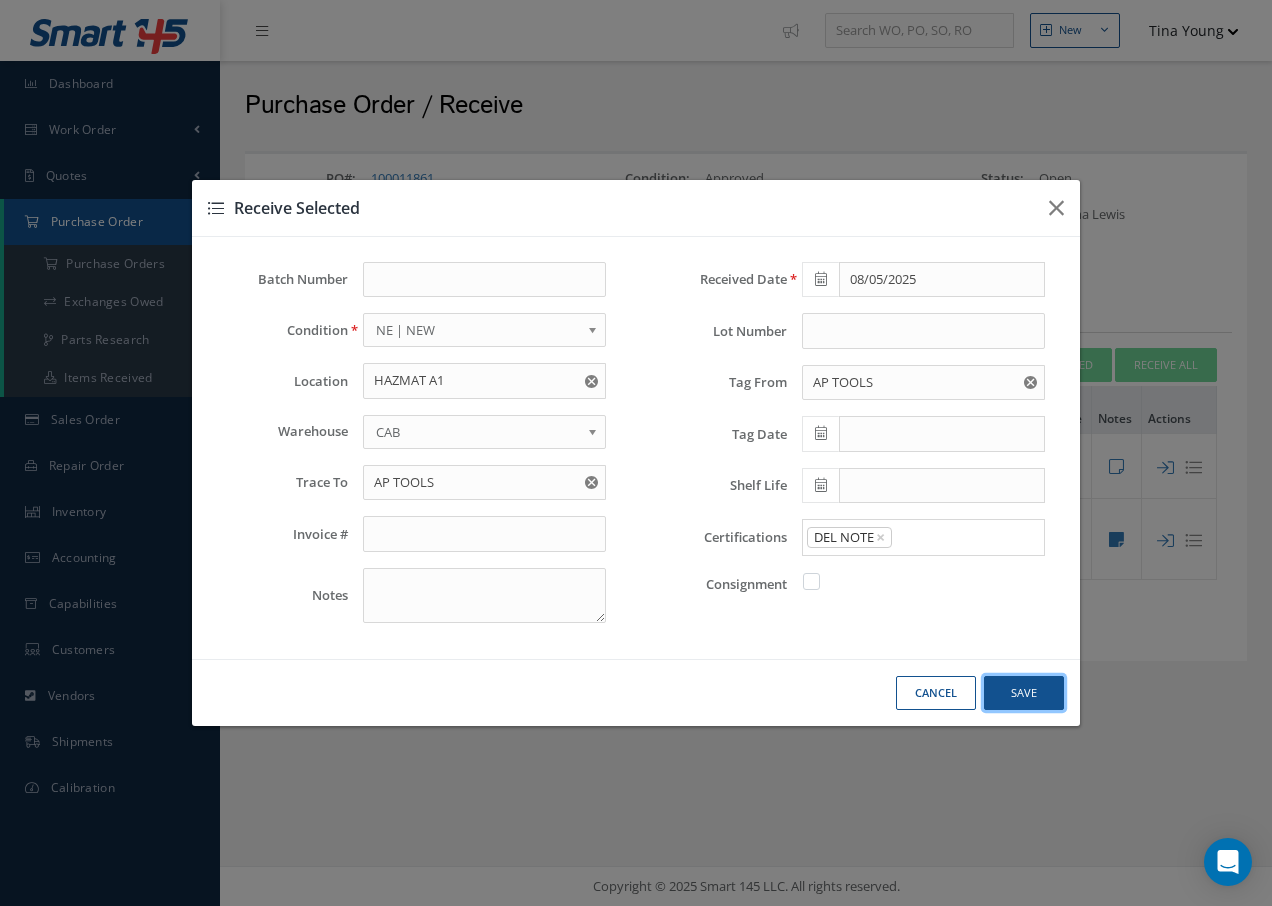 click on "Save" at bounding box center [0, 0] 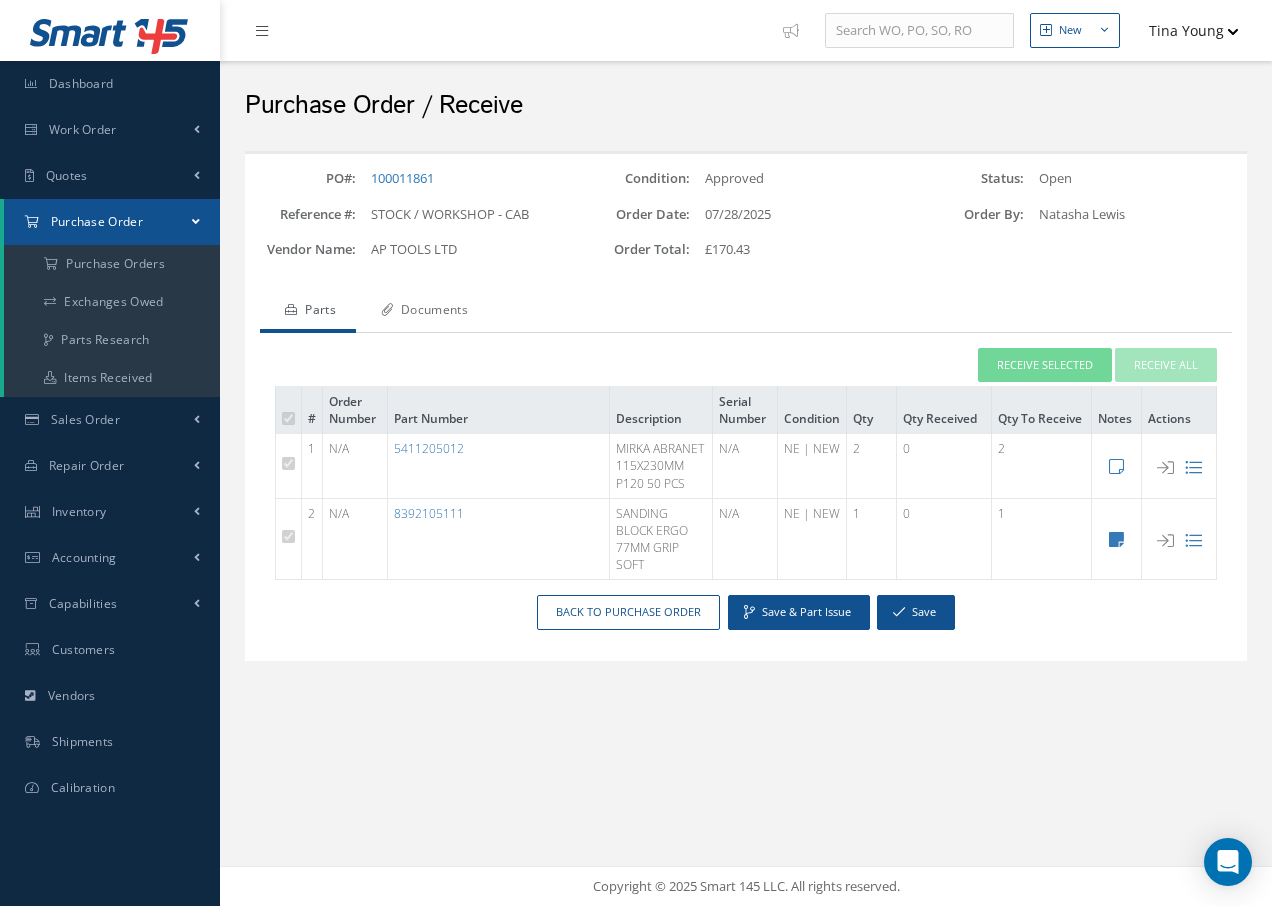 click on "Documents" at bounding box center (422, 312) 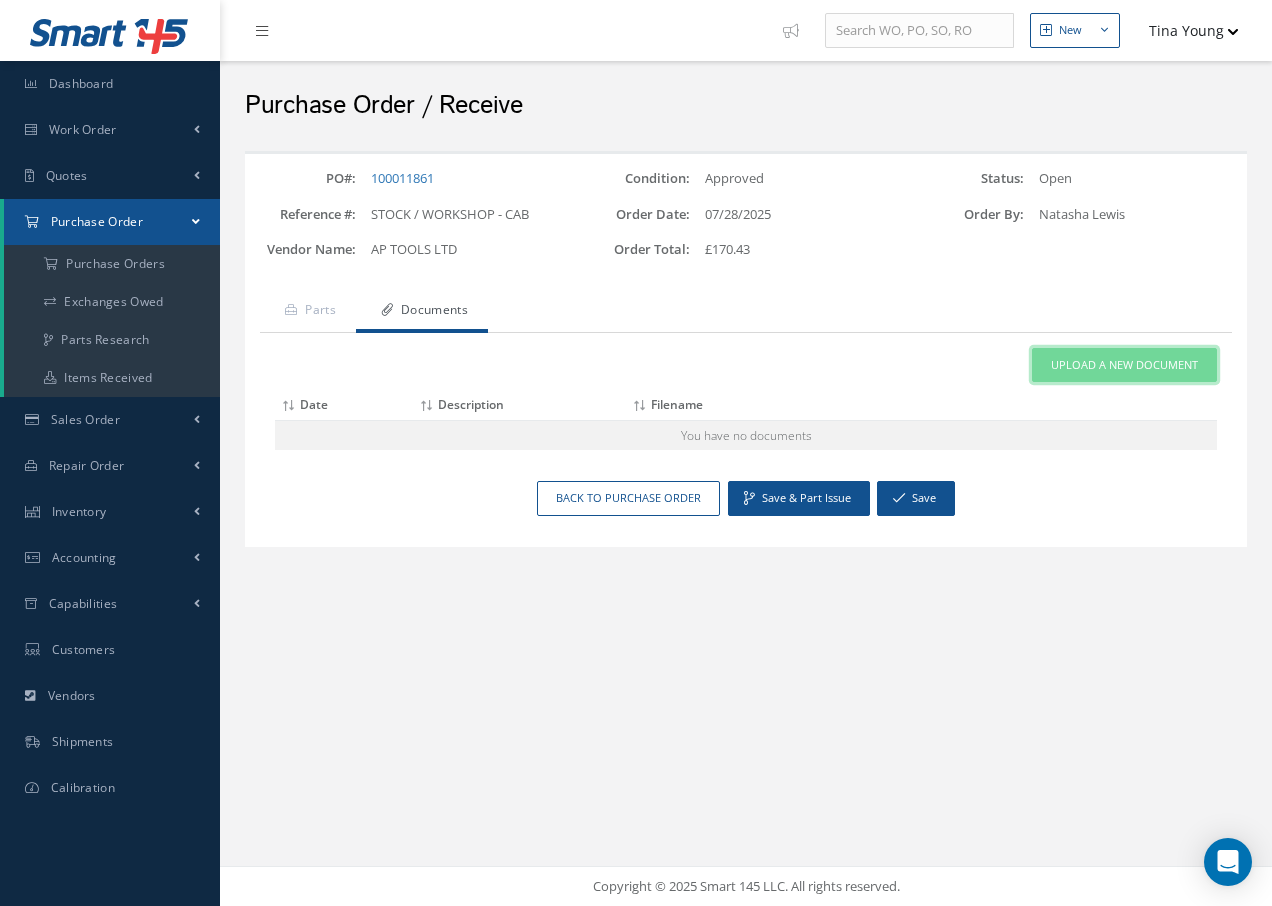 click on "Upload a New Document" at bounding box center (1124, 365) 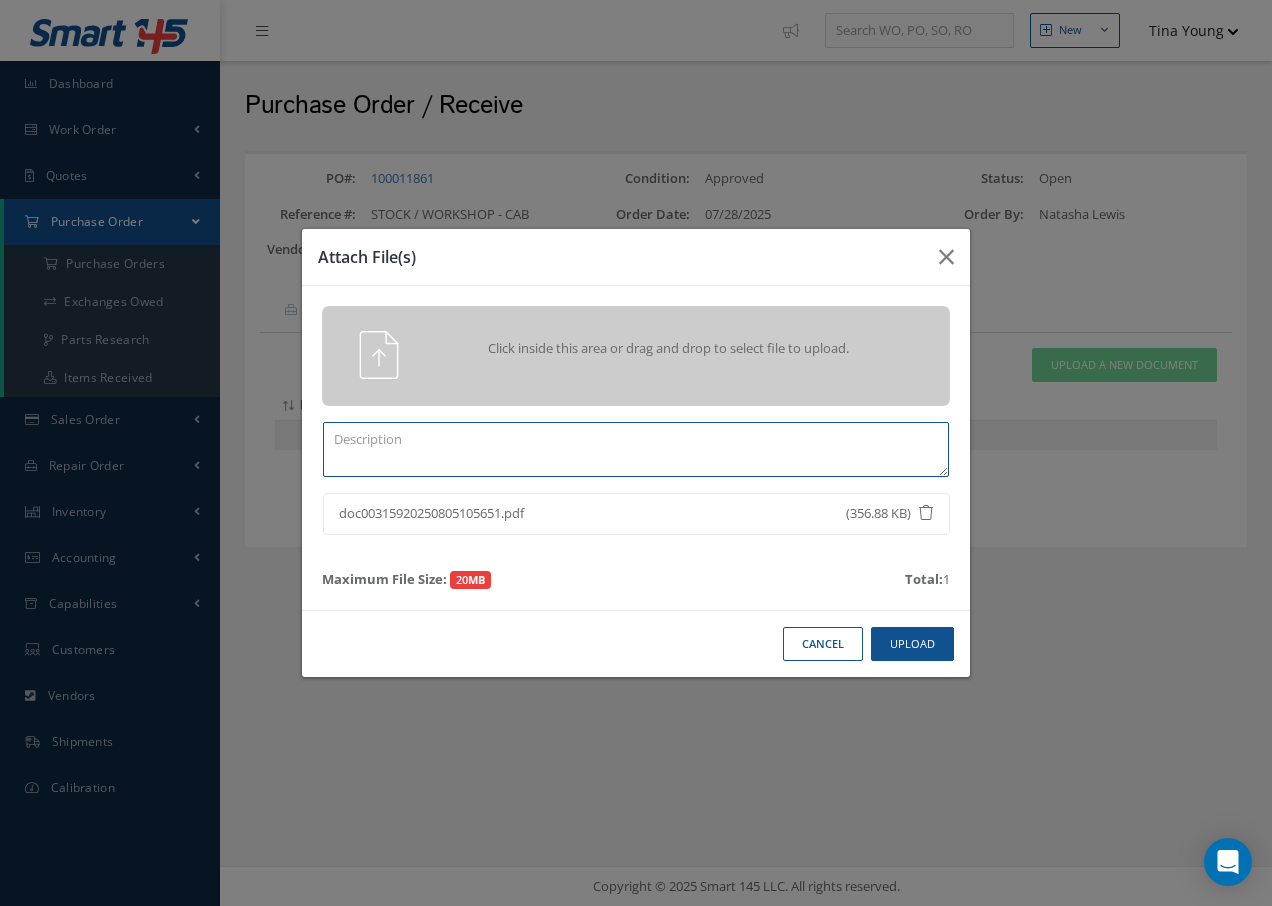 click at bounding box center [636, 449] 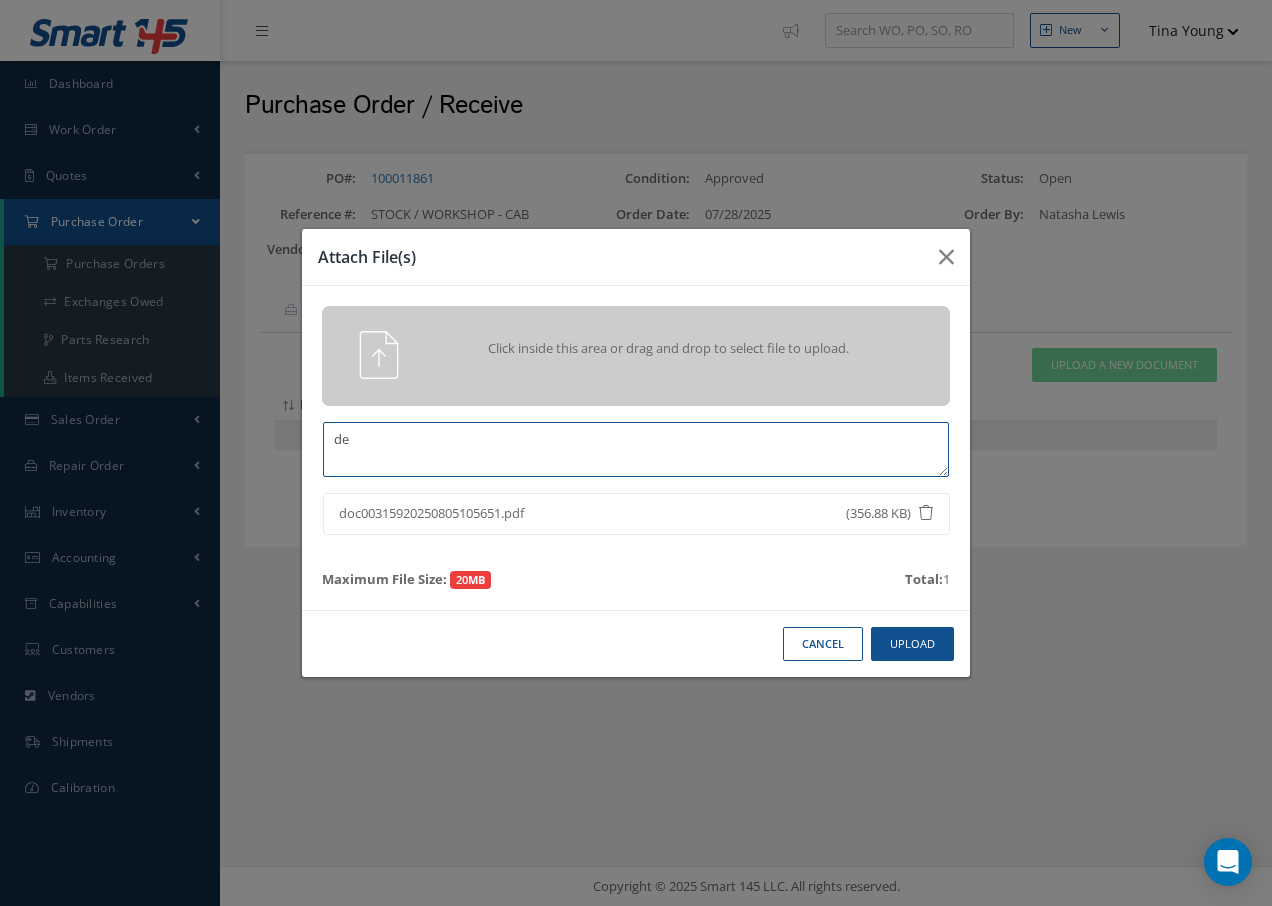 type on "d" 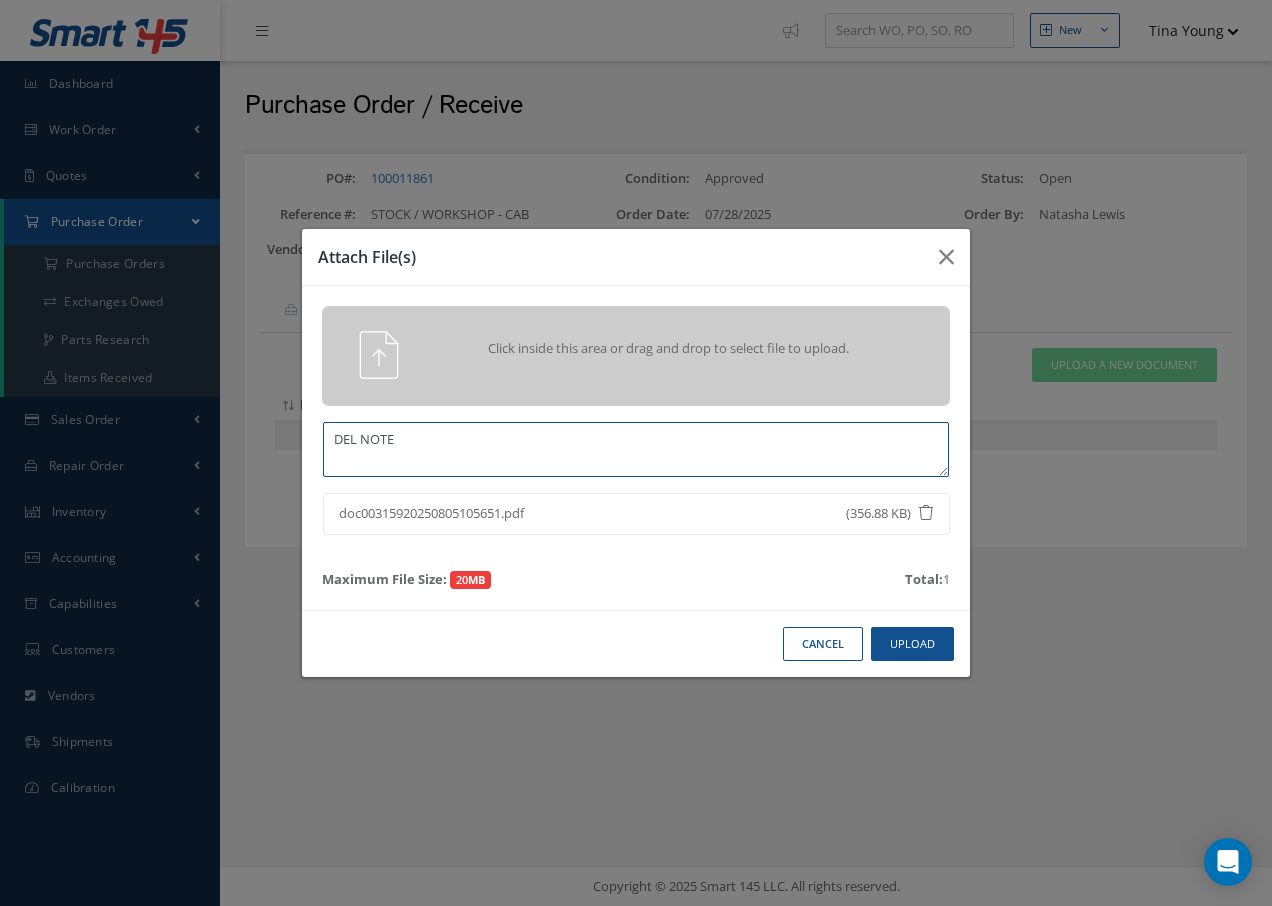 type on "DEL NOTE" 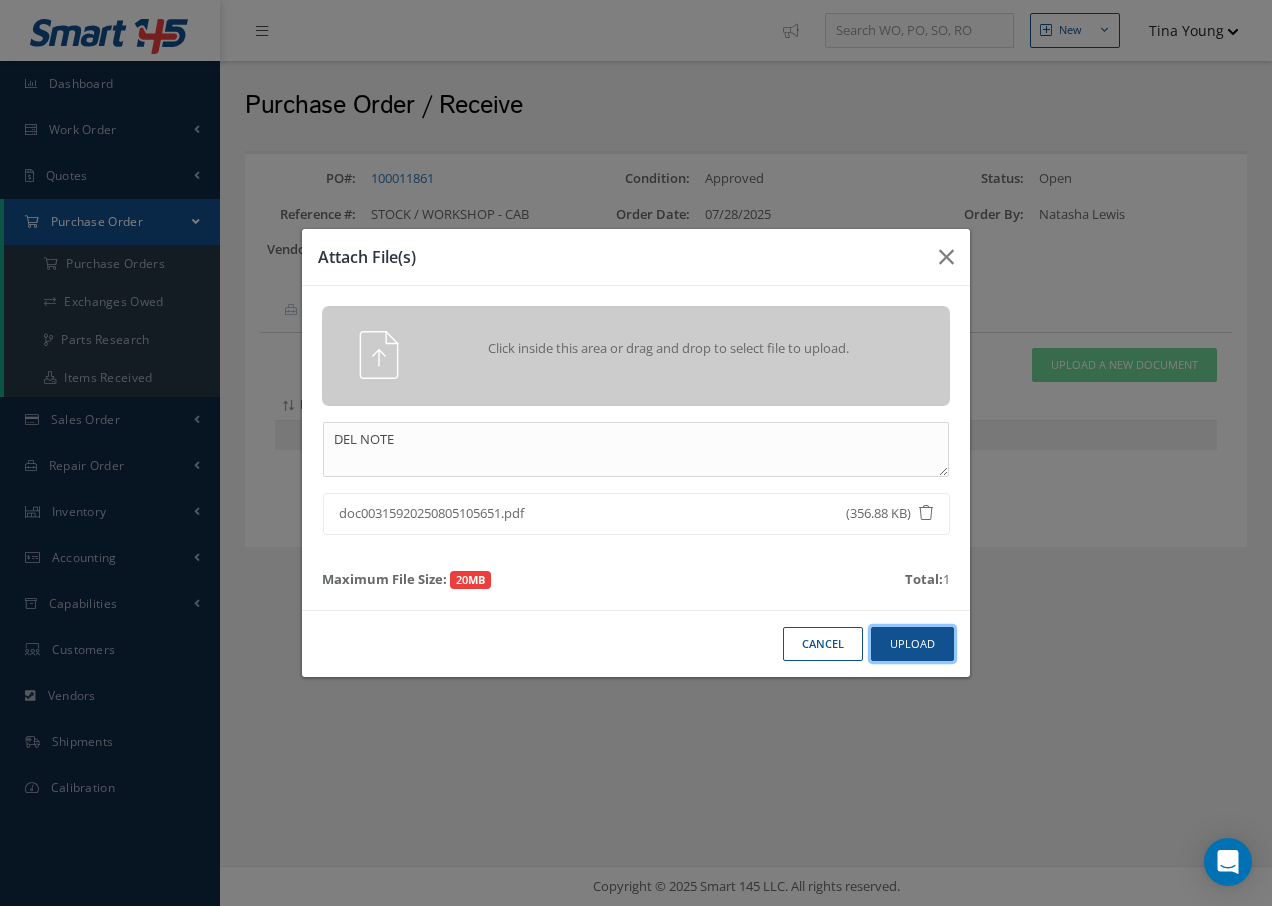 click on "Upload" at bounding box center [912, 644] 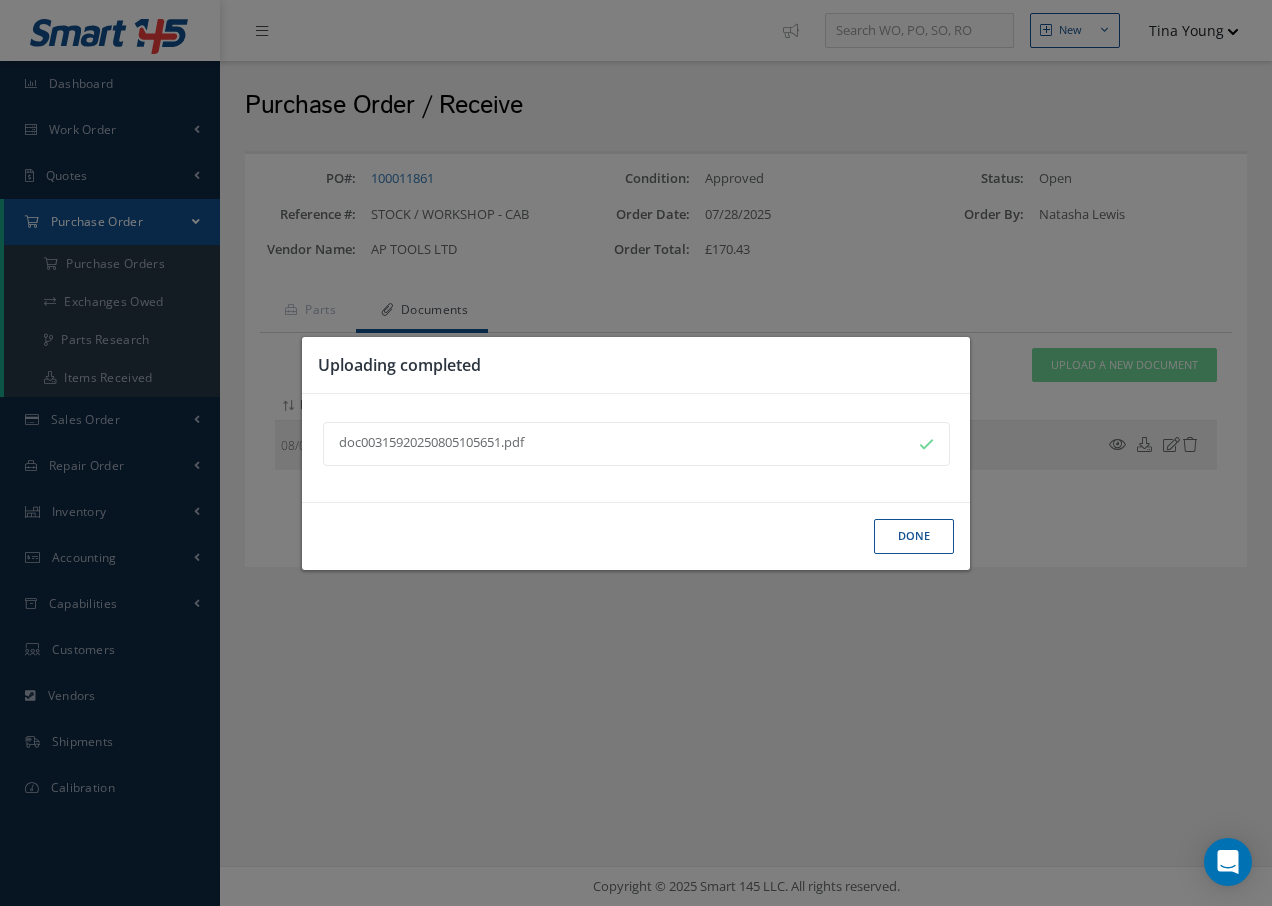 click on "Done" at bounding box center (914, 536) 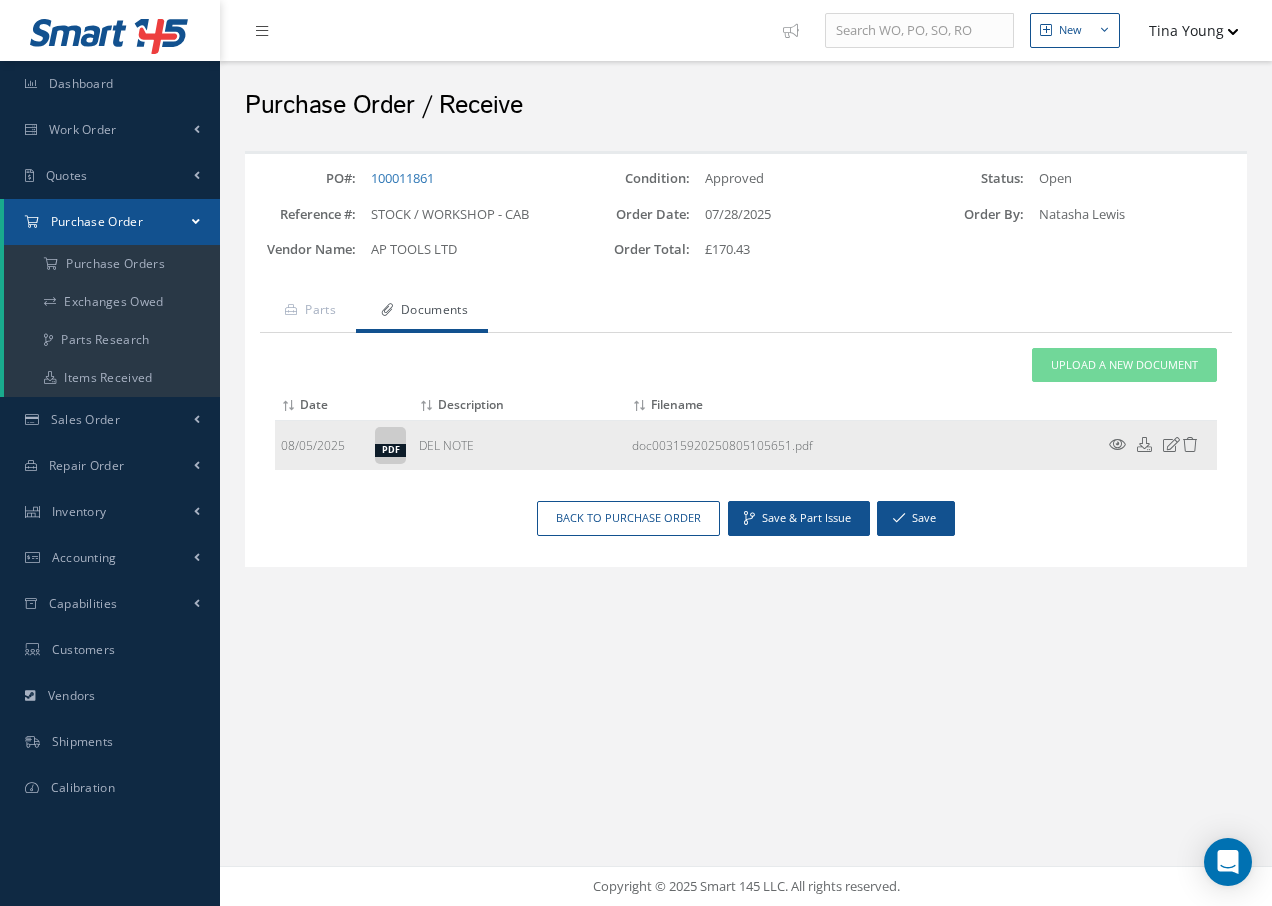 click at bounding box center [1117, 444] 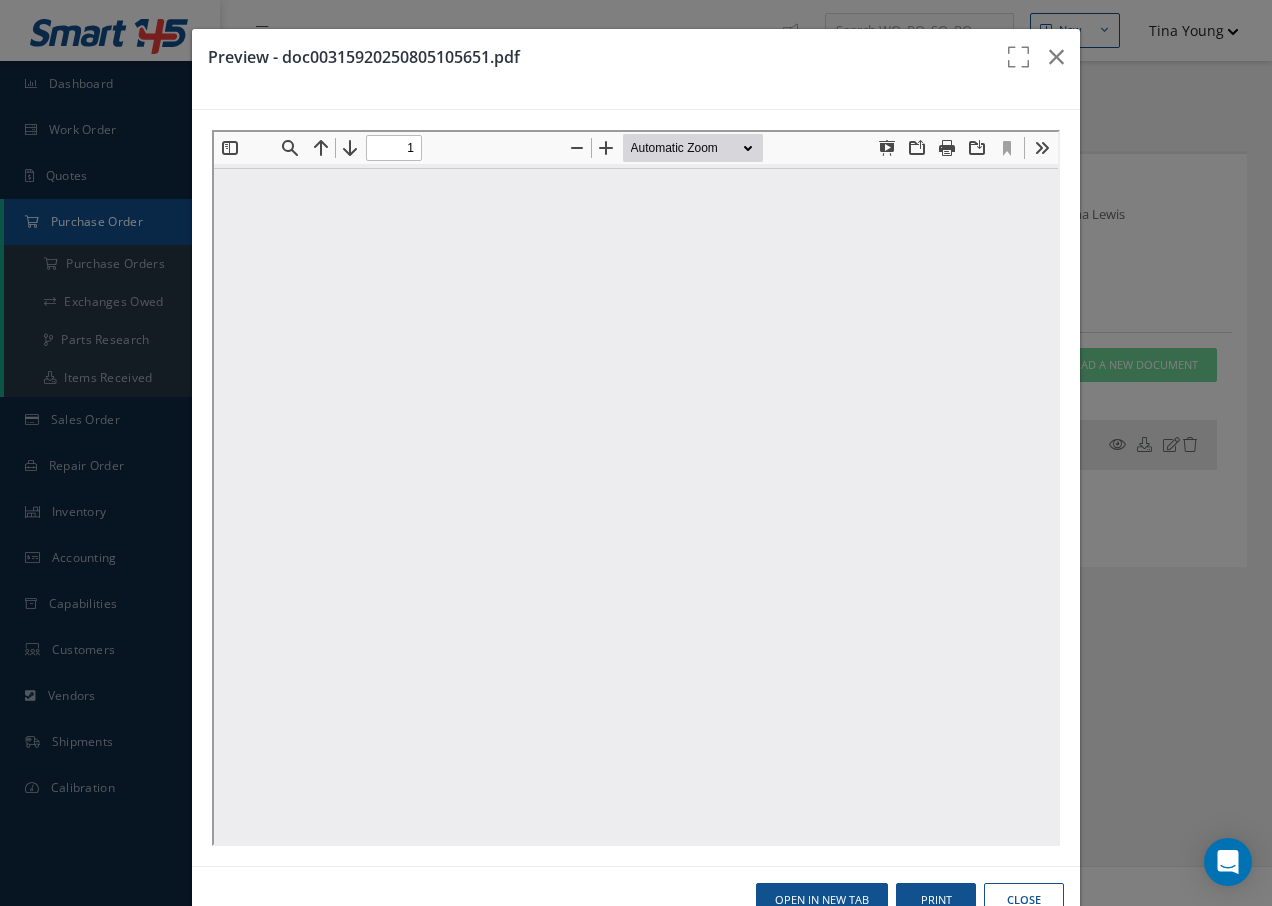 scroll, scrollTop: 0, scrollLeft: 0, axis: both 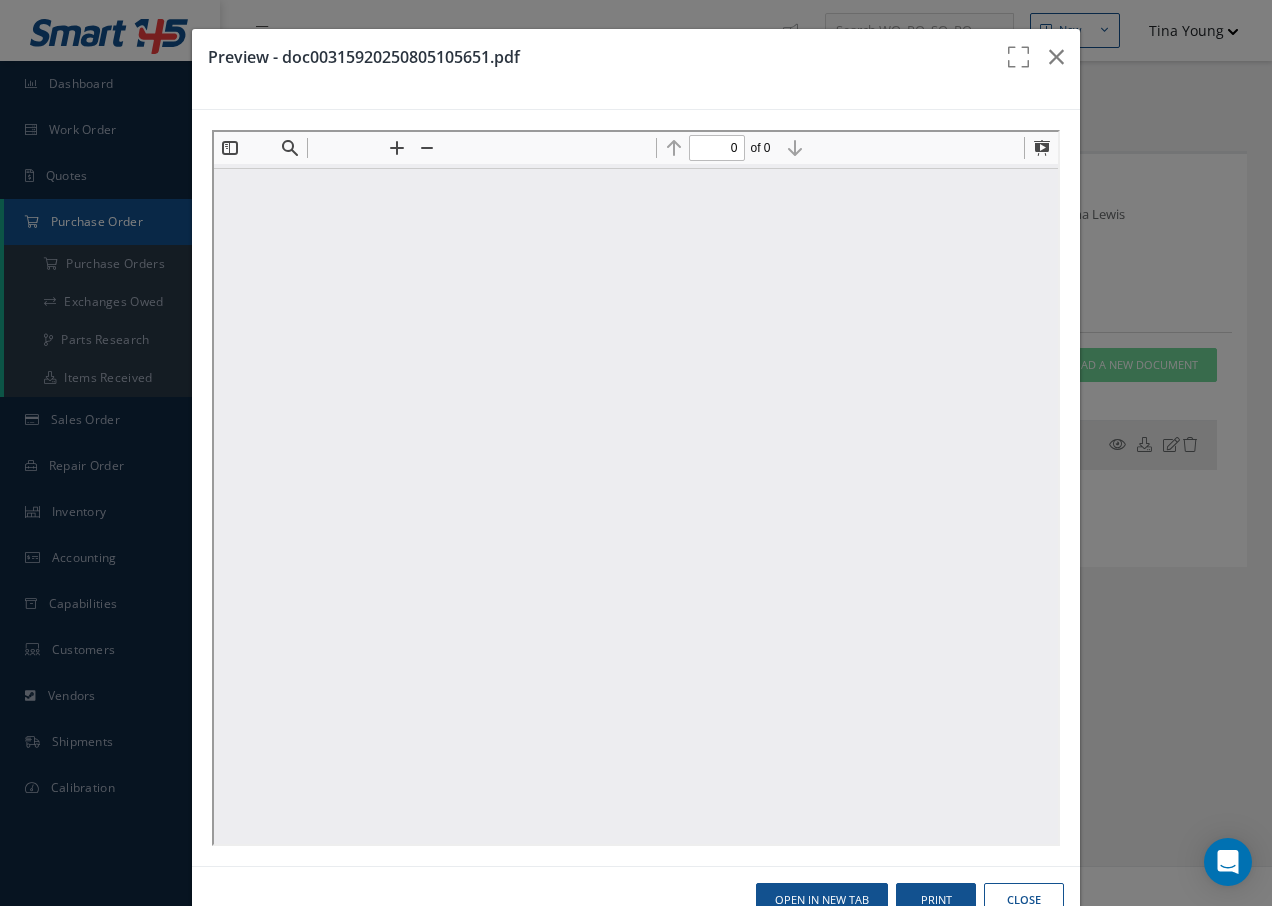 type on "1" 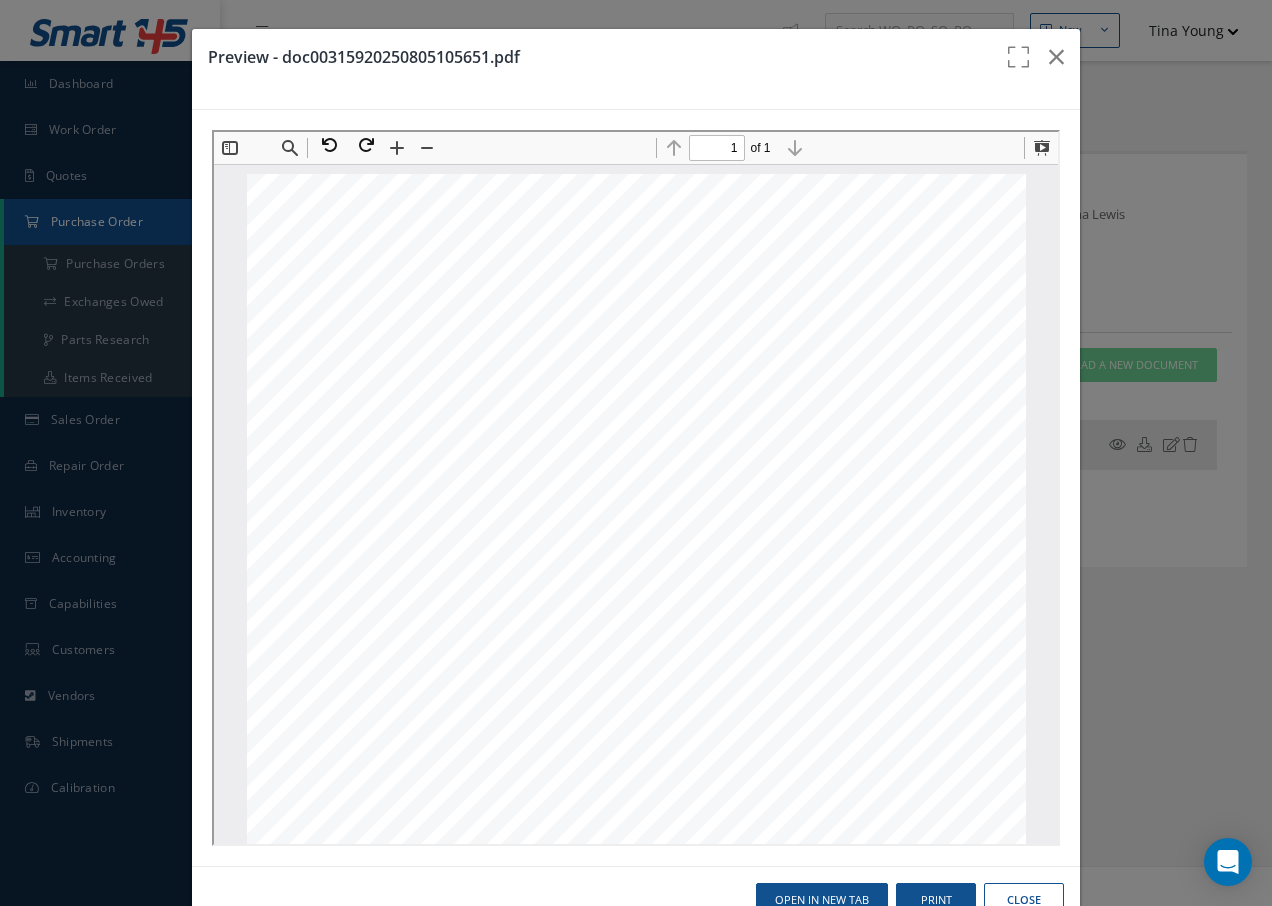 scroll, scrollTop: 10, scrollLeft: 0, axis: vertical 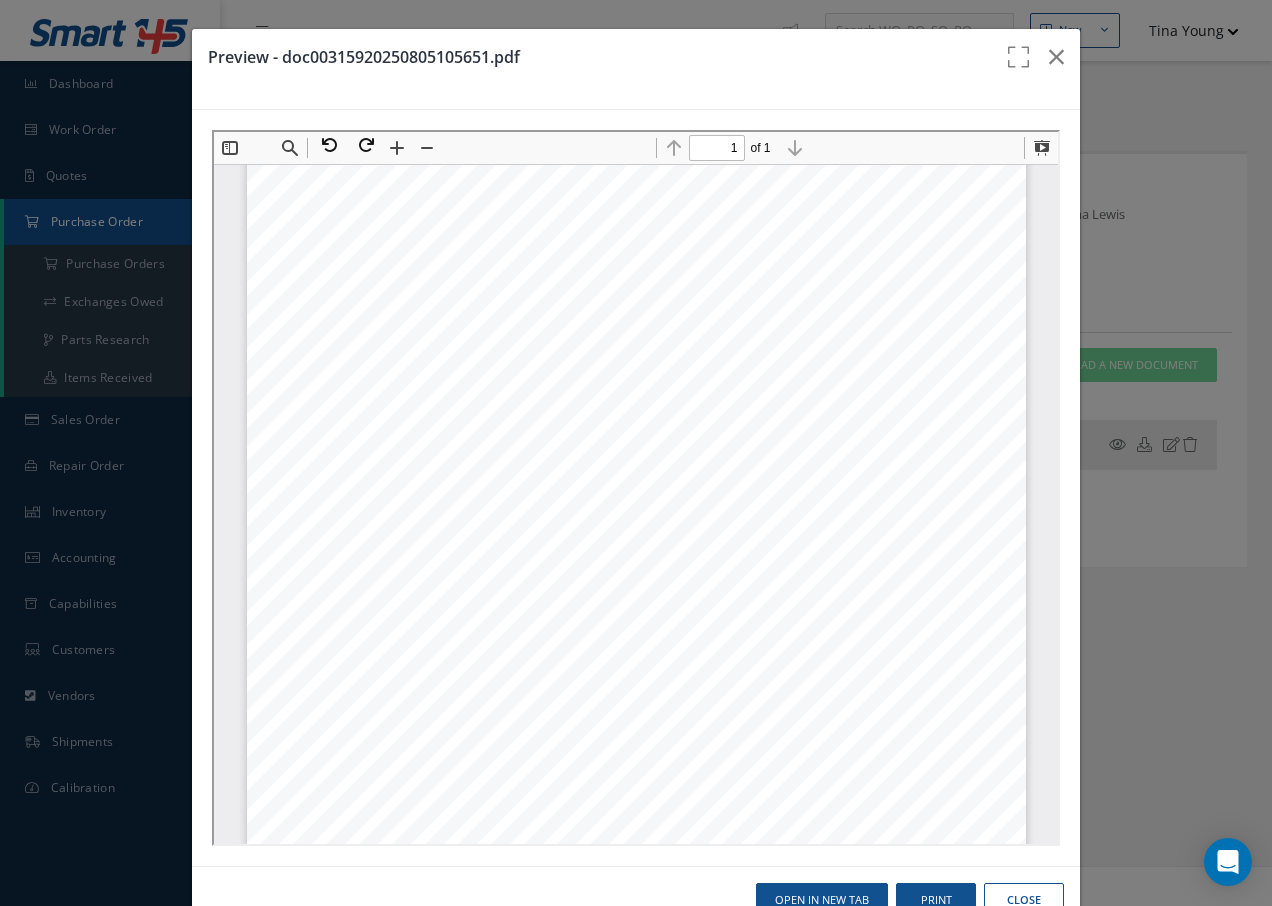 click on "Preview - doc00315920250805105651.pdf
Open in New Tab
Print
Close" at bounding box center [0, 0] 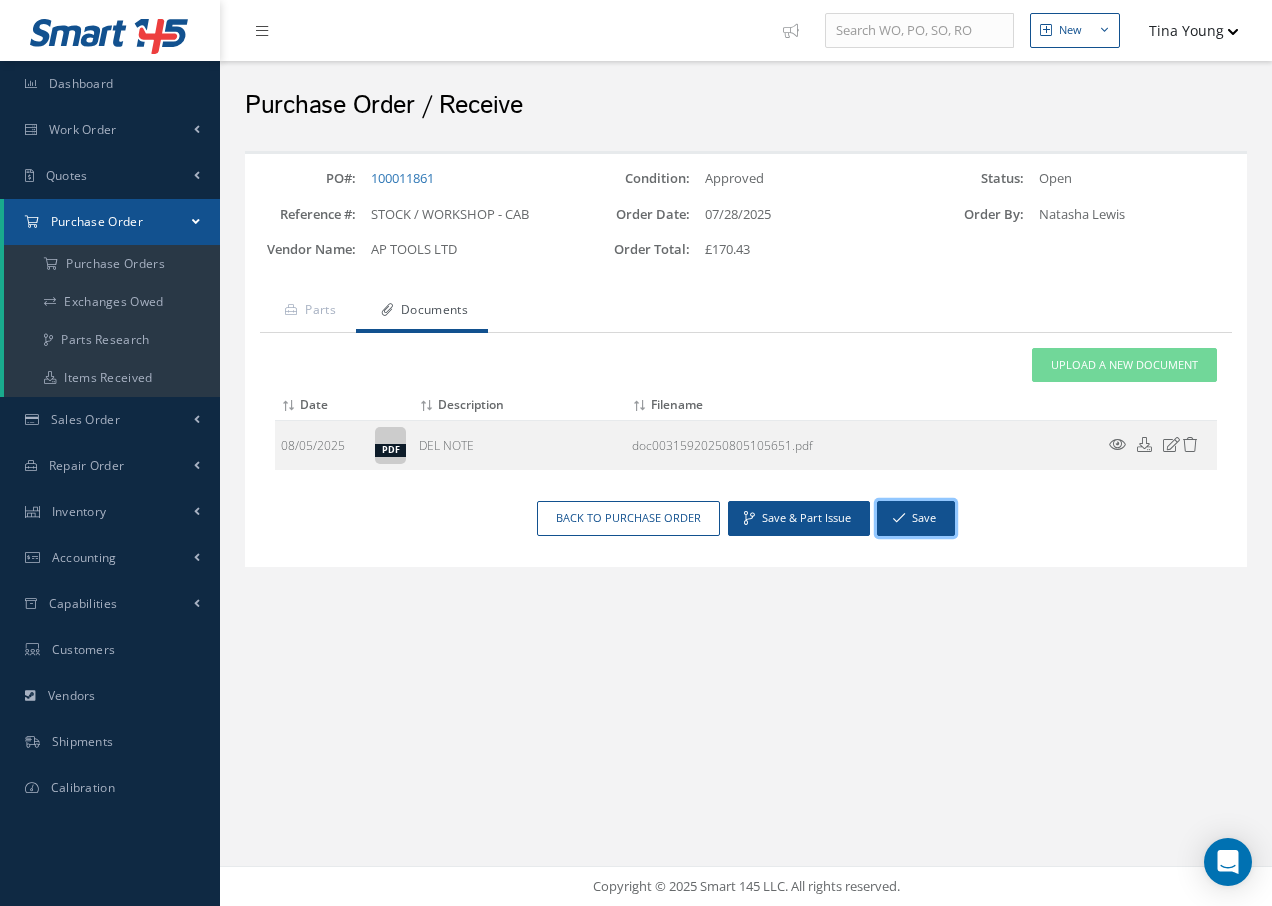 click on "Save" at bounding box center (916, 518) 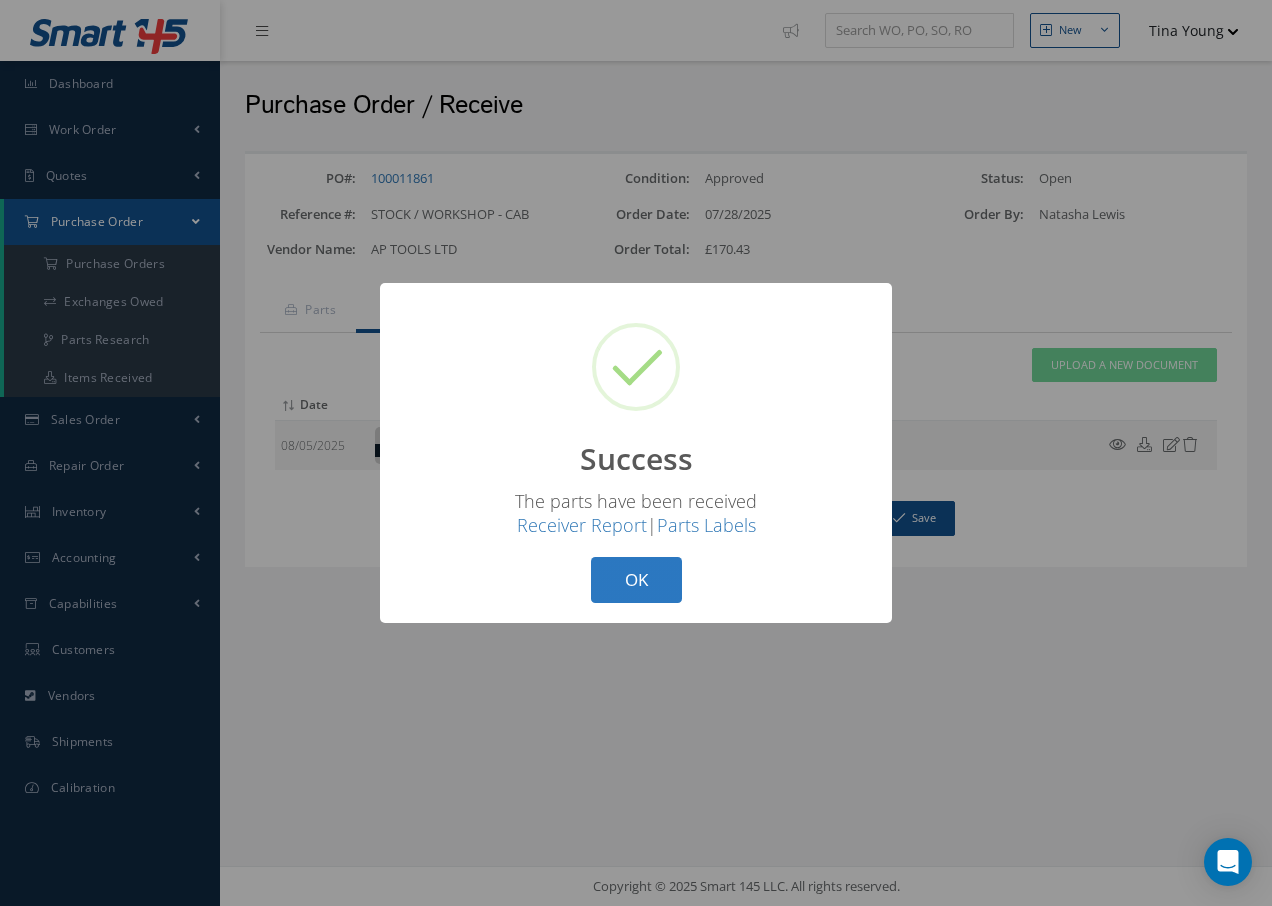 click on "OK" at bounding box center [636, 580] 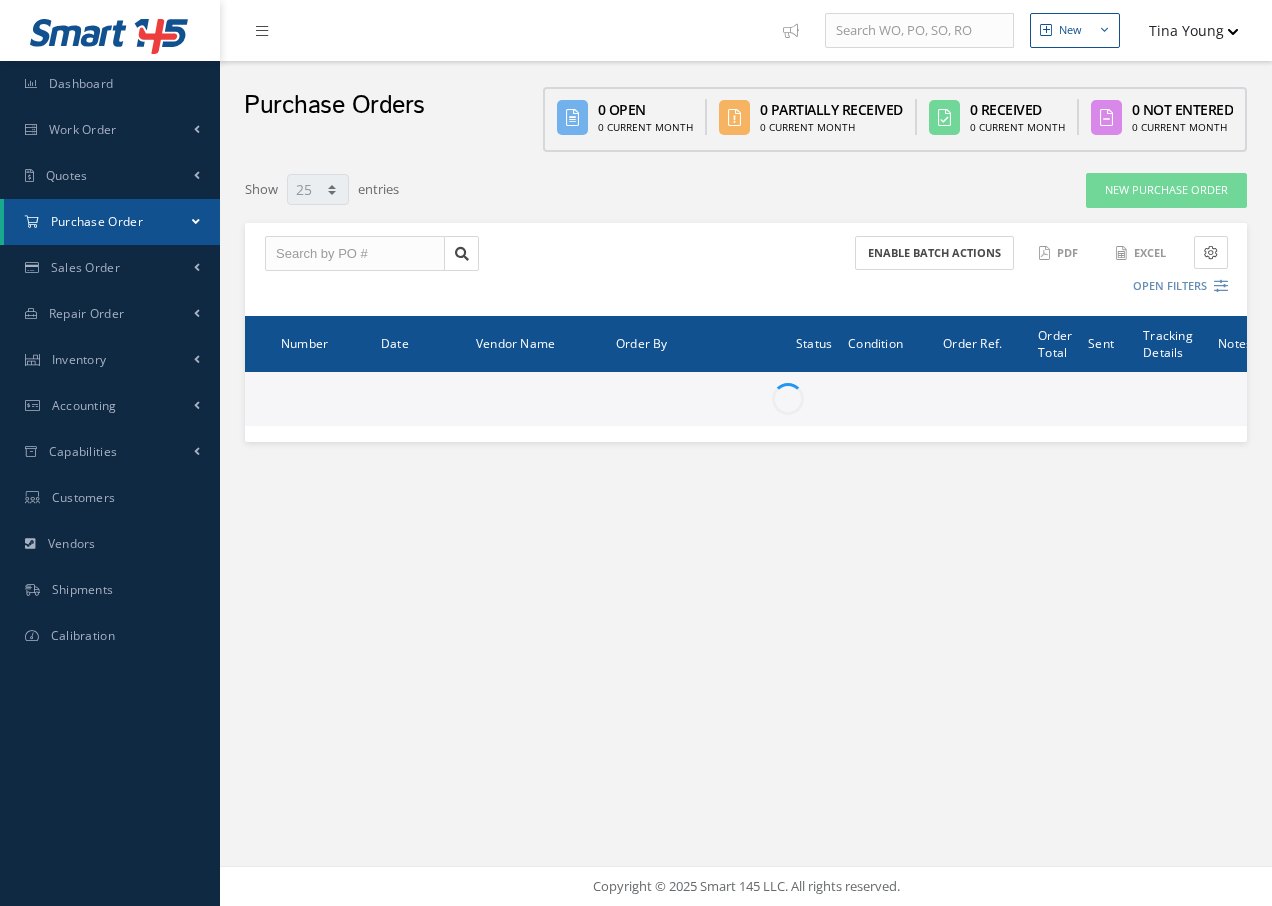 select on "25" 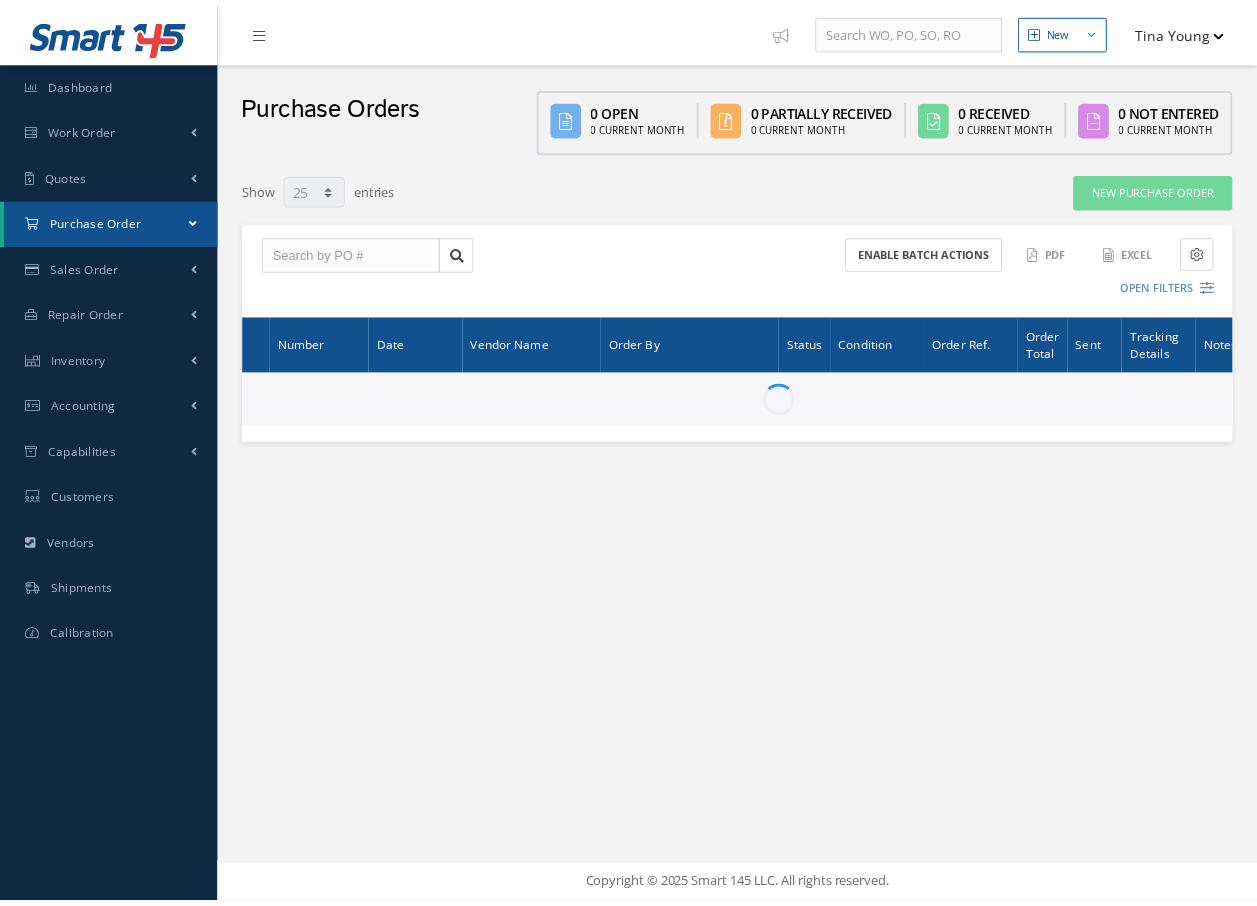 scroll, scrollTop: 0, scrollLeft: 0, axis: both 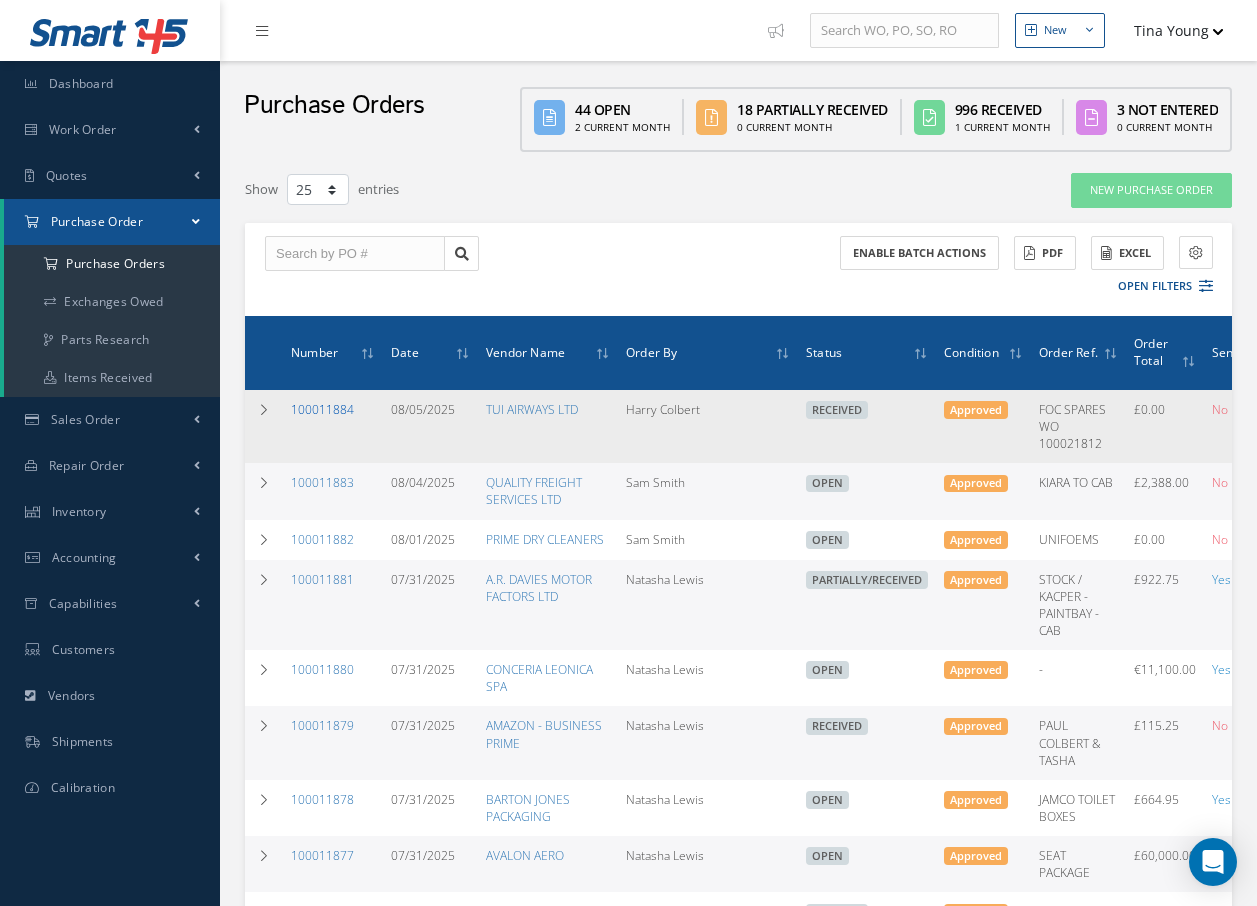 click on "100011884" at bounding box center [322, 409] 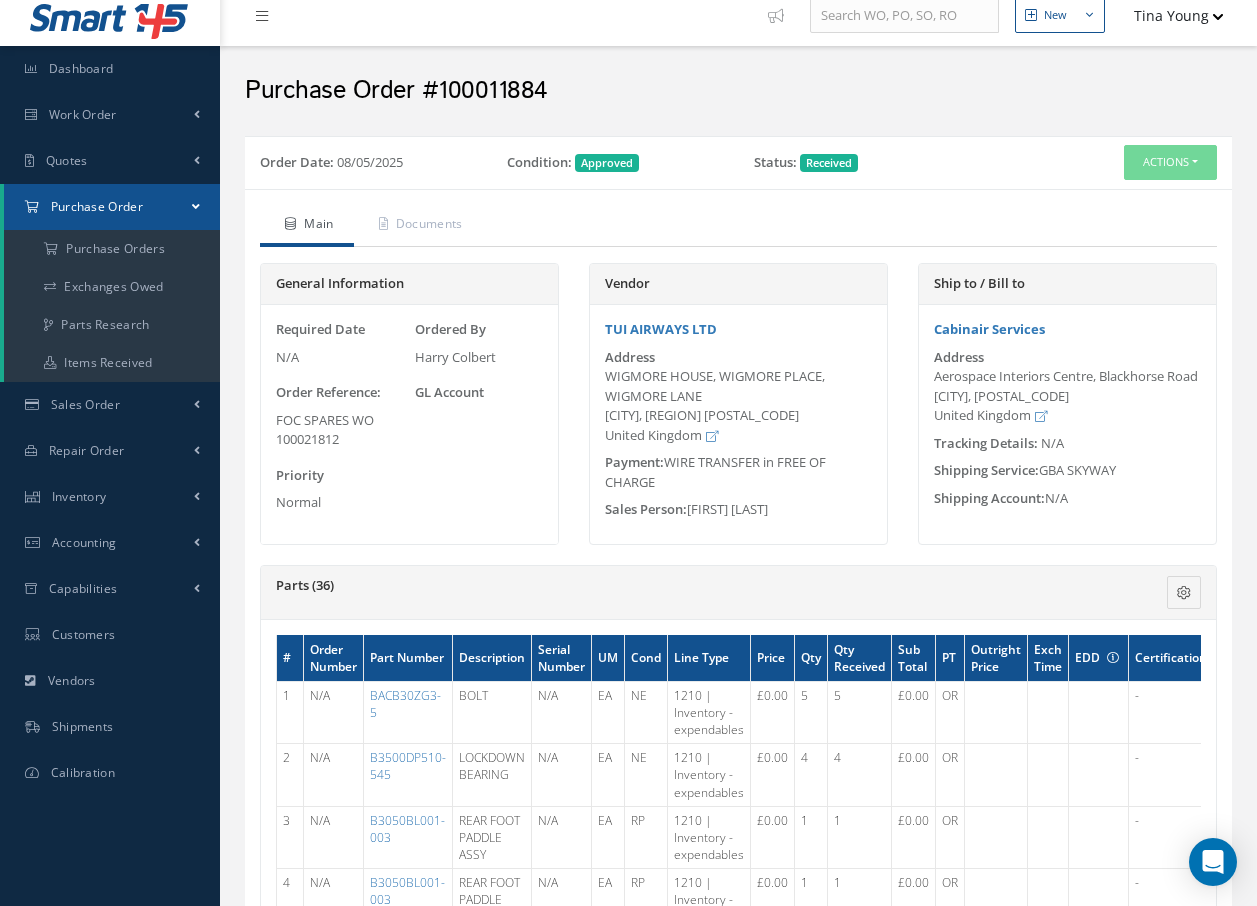scroll, scrollTop: 0, scrollLeft: 0, axis: both 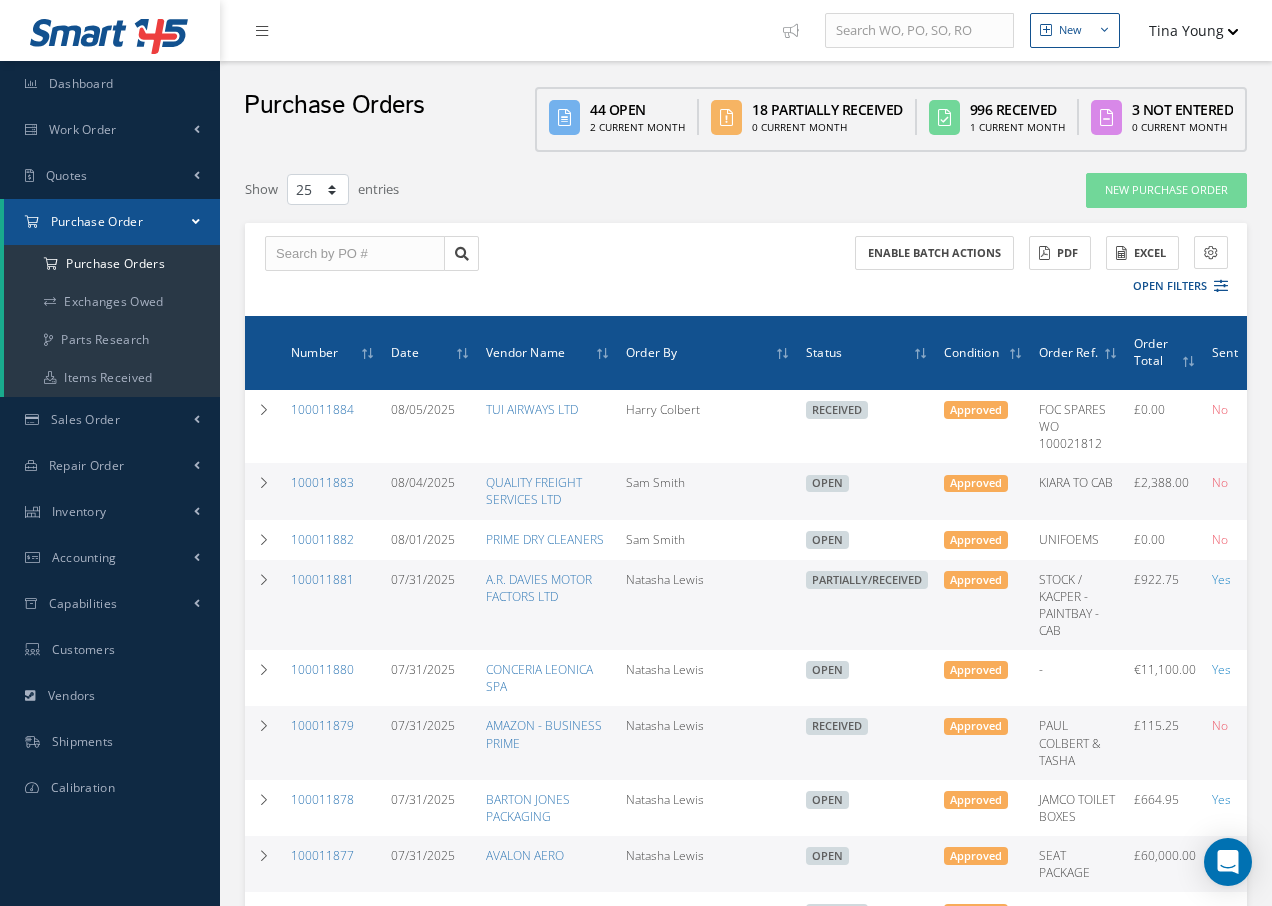 select on "25" 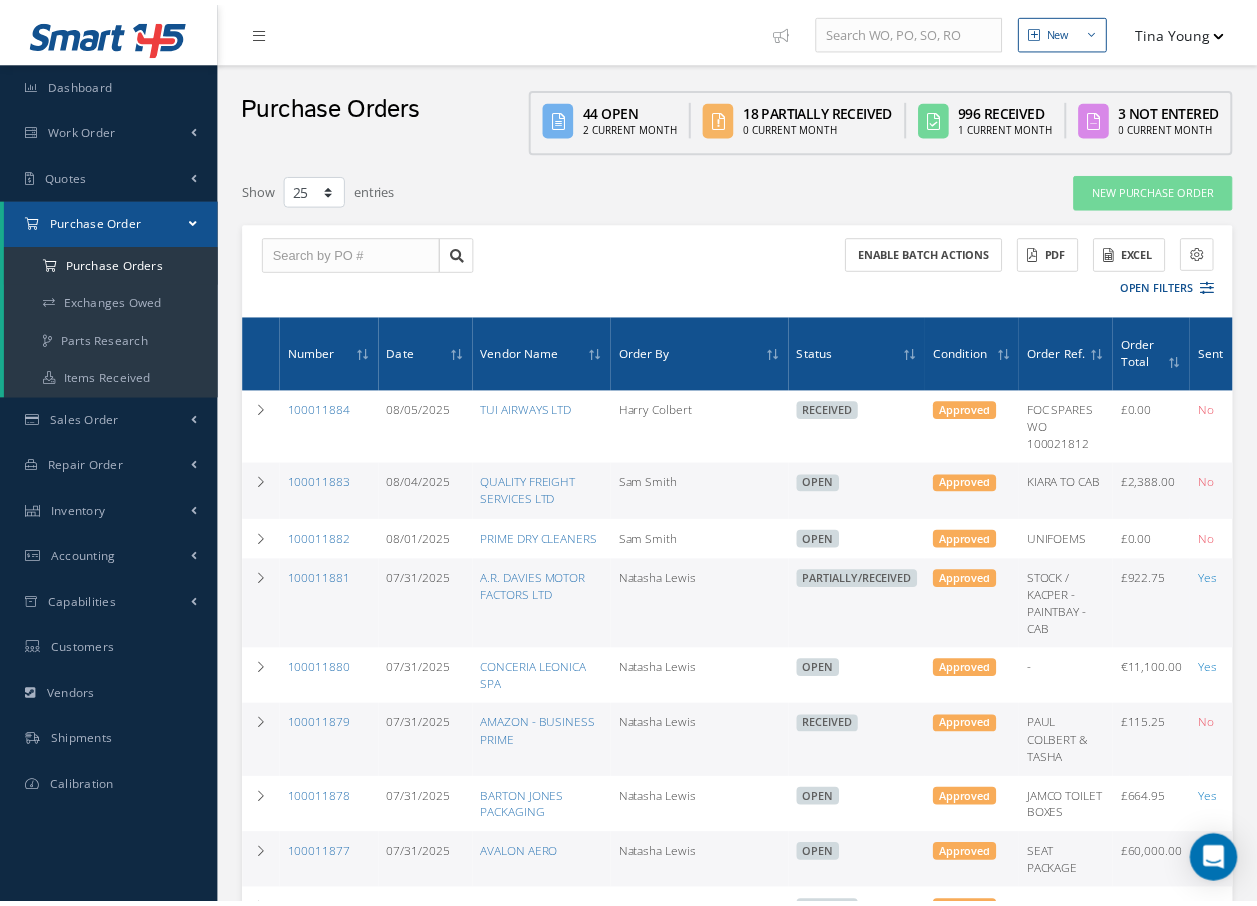 scroll, scrollTop: 0, scrollLeft: 0, axis: both 